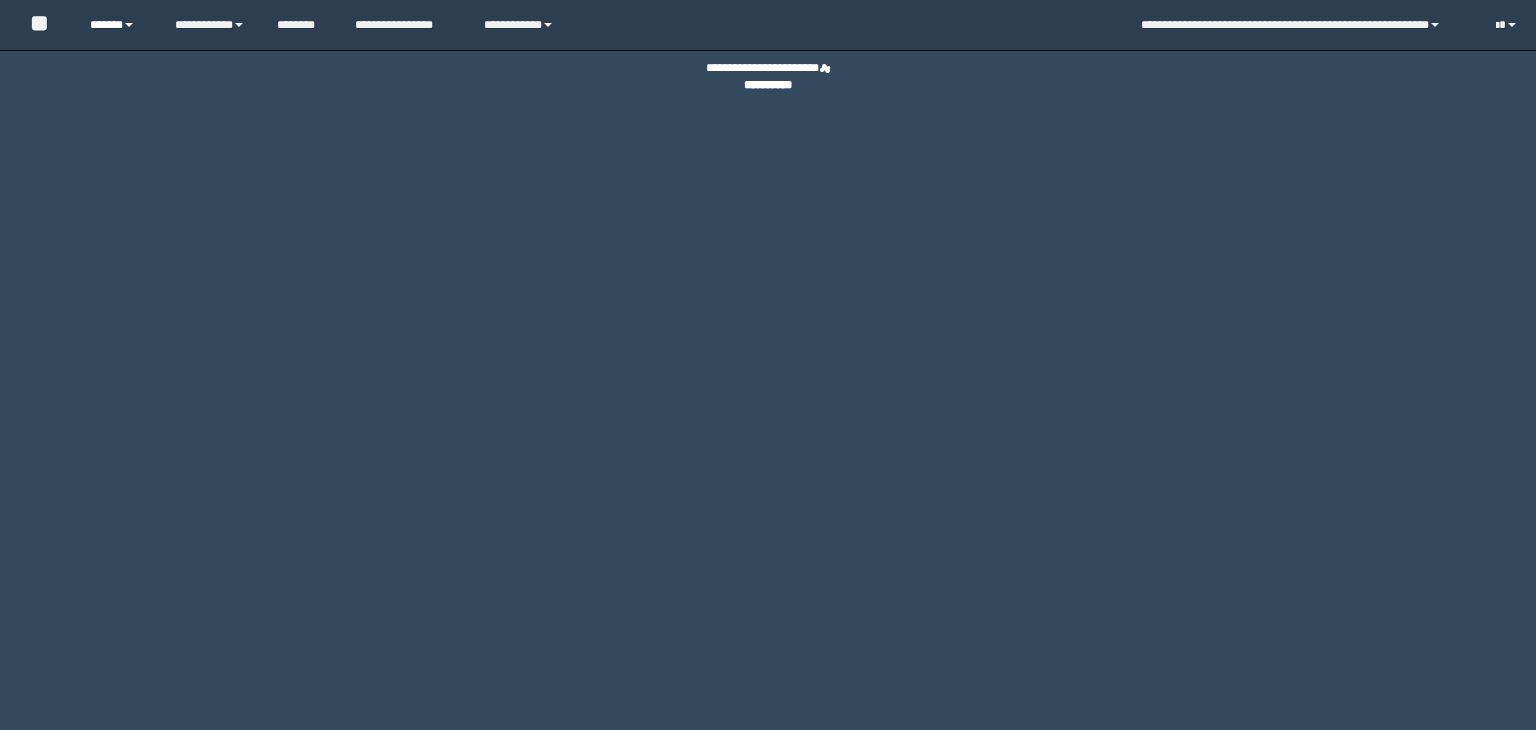 scroll, scrollTop: 0, scrollLeft: 0, axis: both 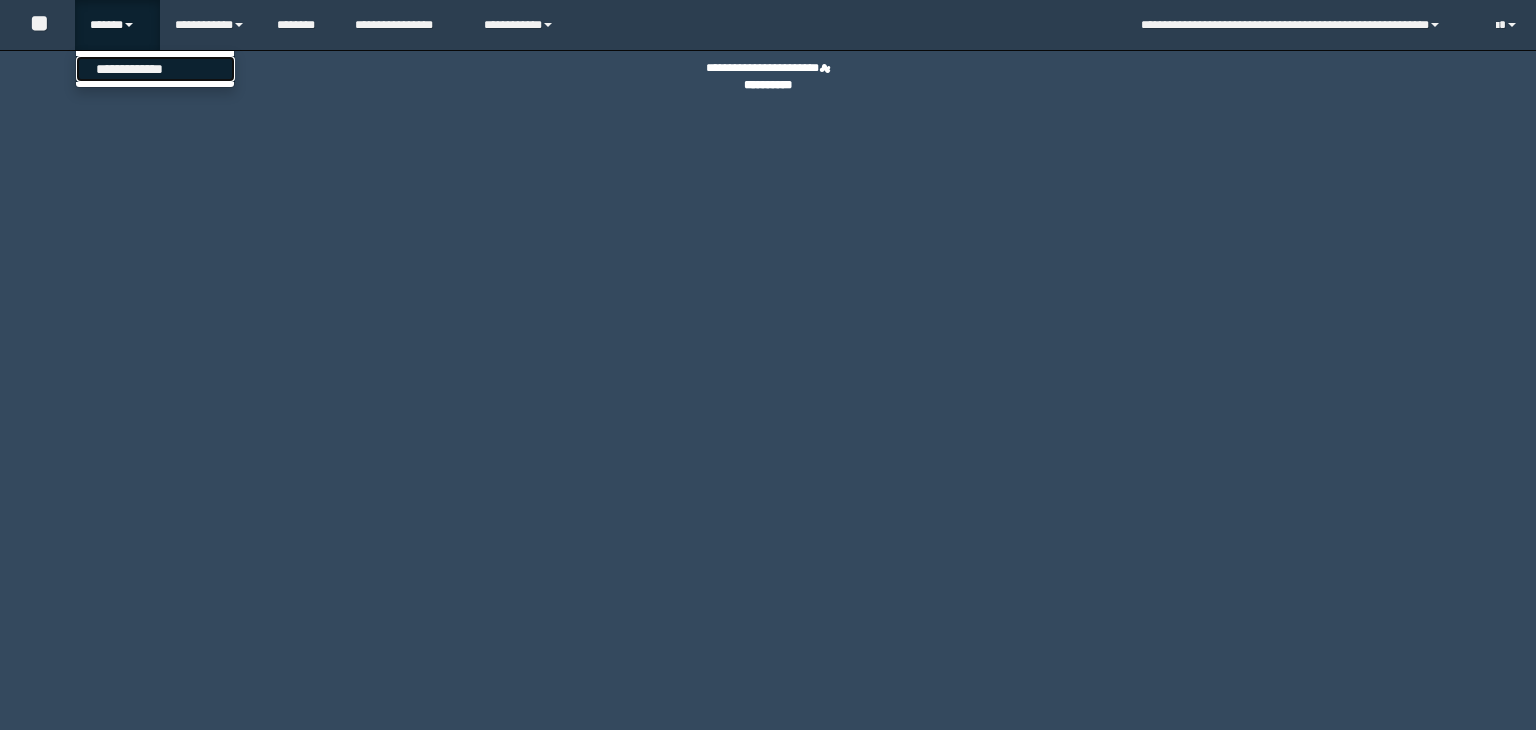 click on "**********" at bounding box center (155, 69) 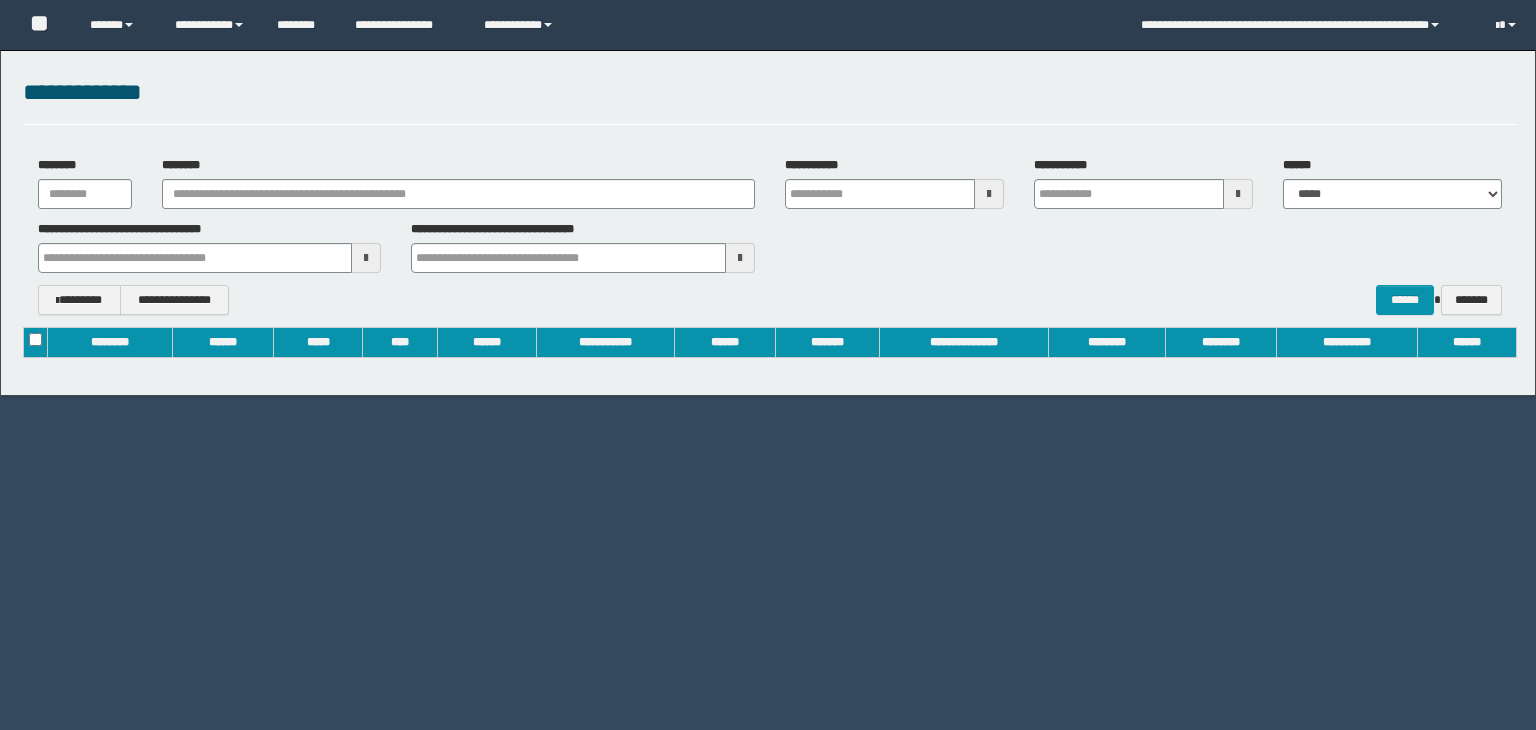scroll, scrollTop: 0, scrollLeft: 0, axis: both 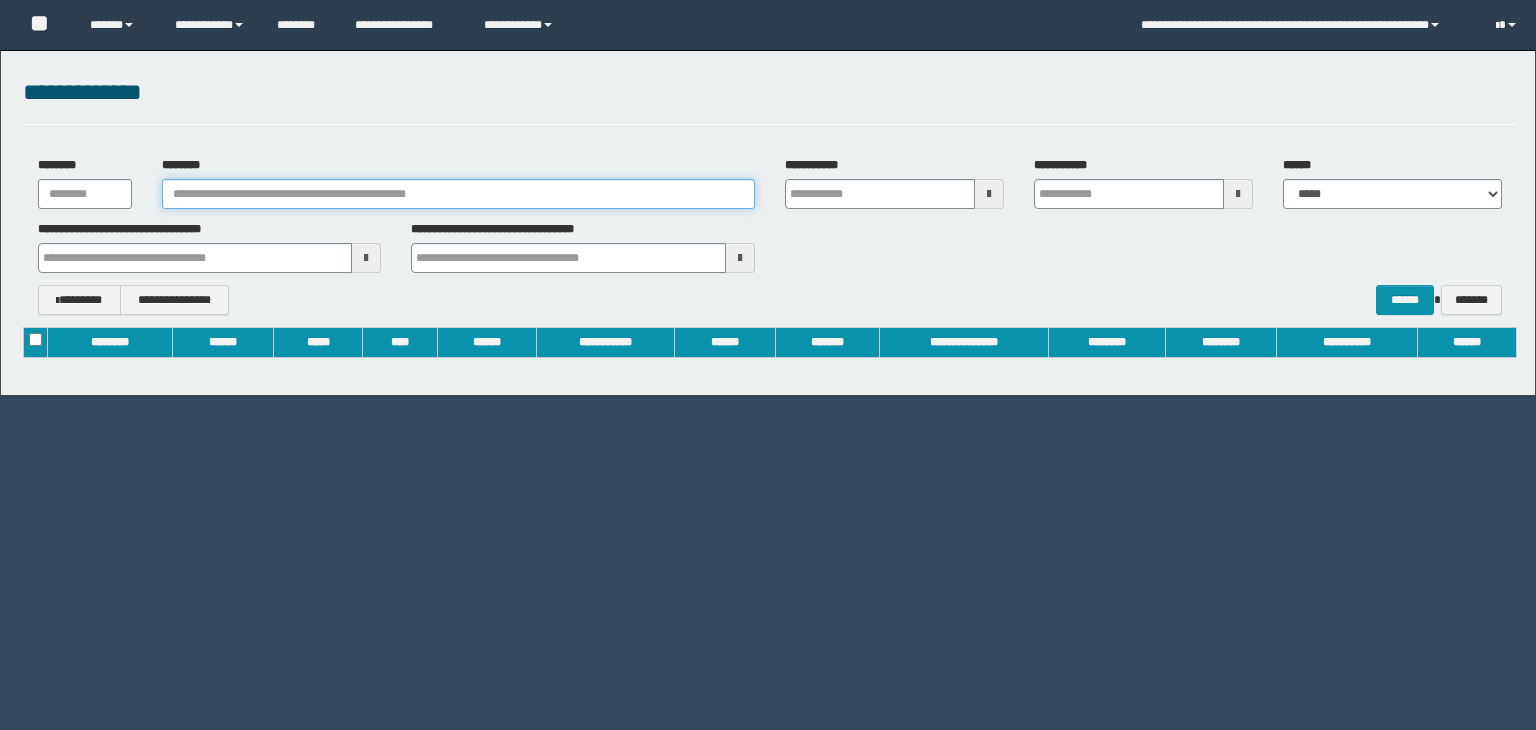 click on "********" at bounding box center [458, 194] 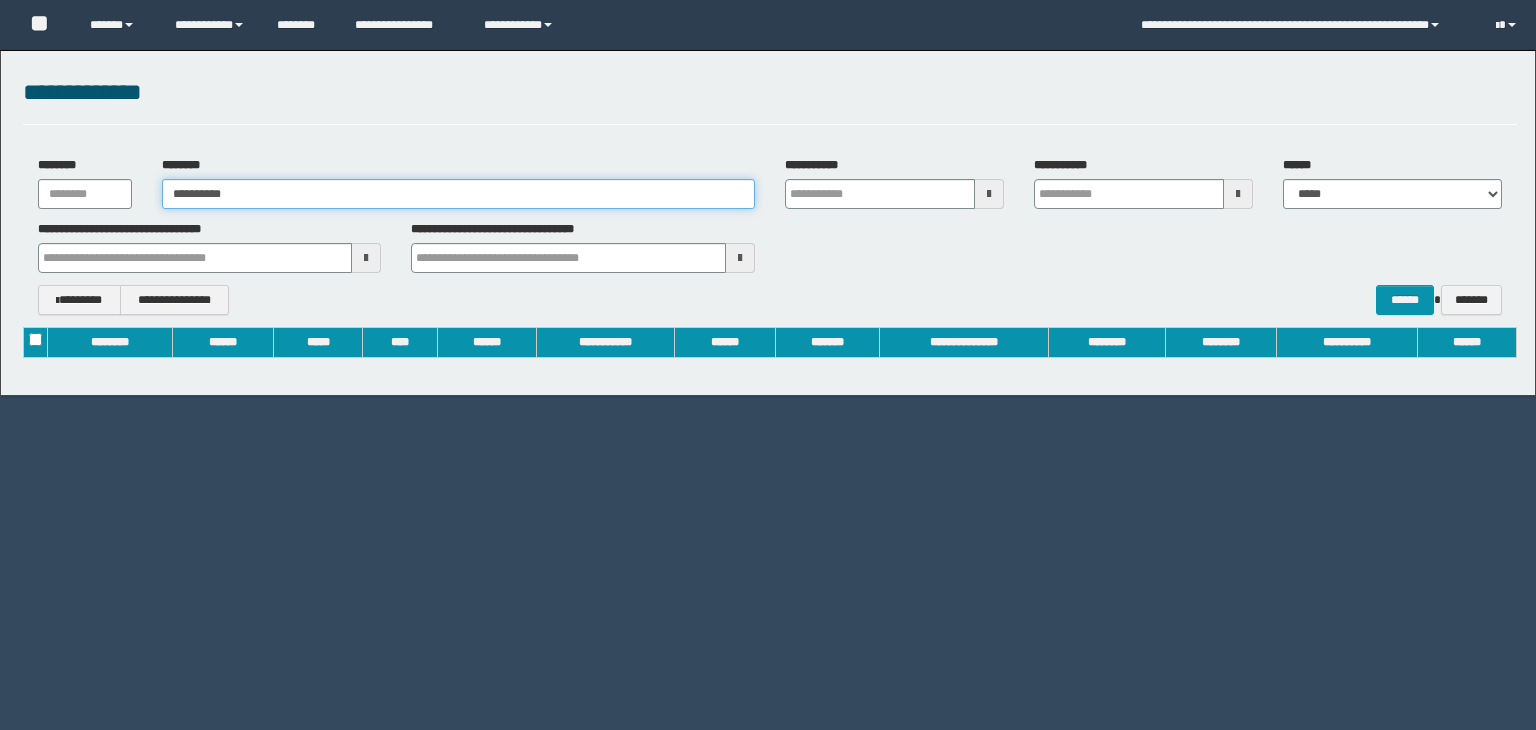 click on "**********" at bounding box center (458, 194) 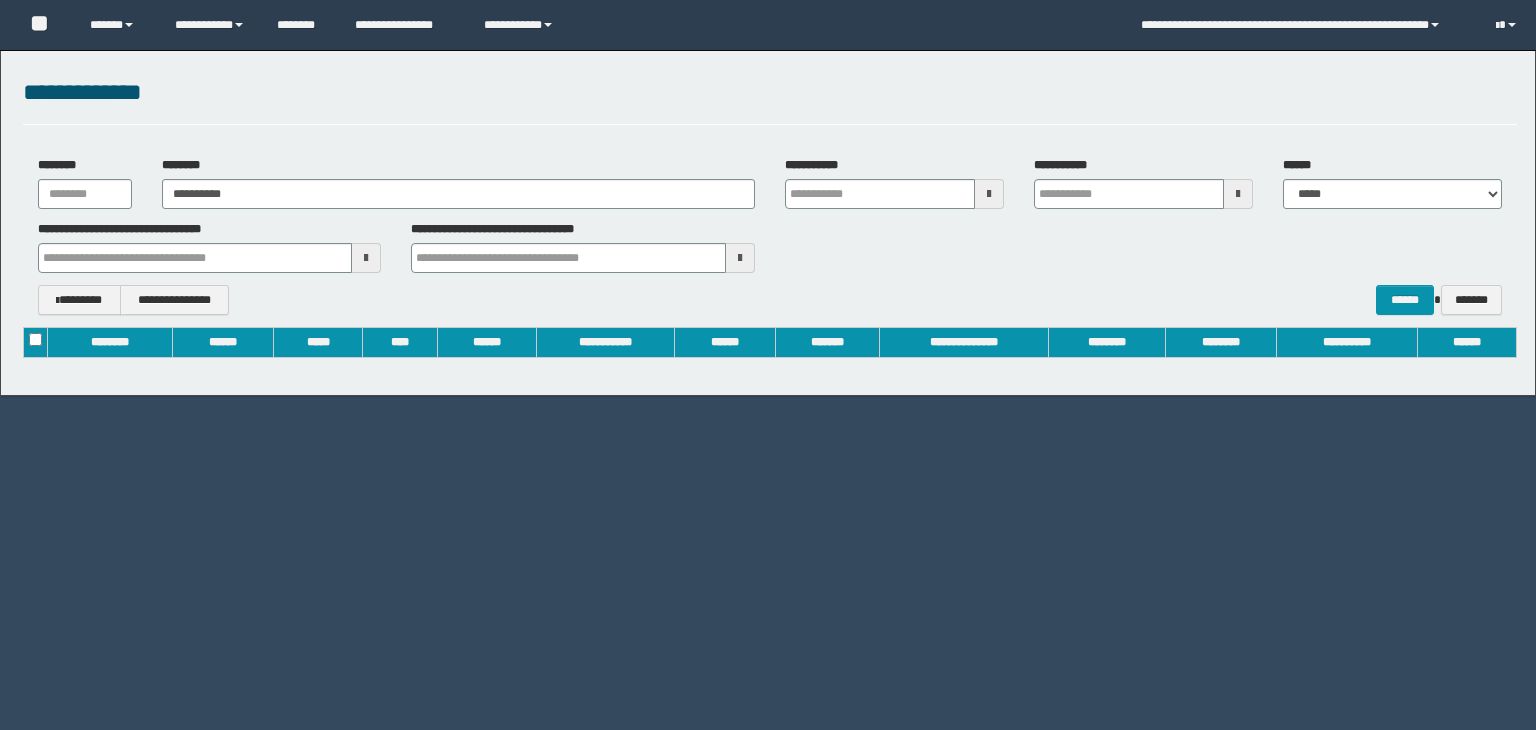 type on "**********" 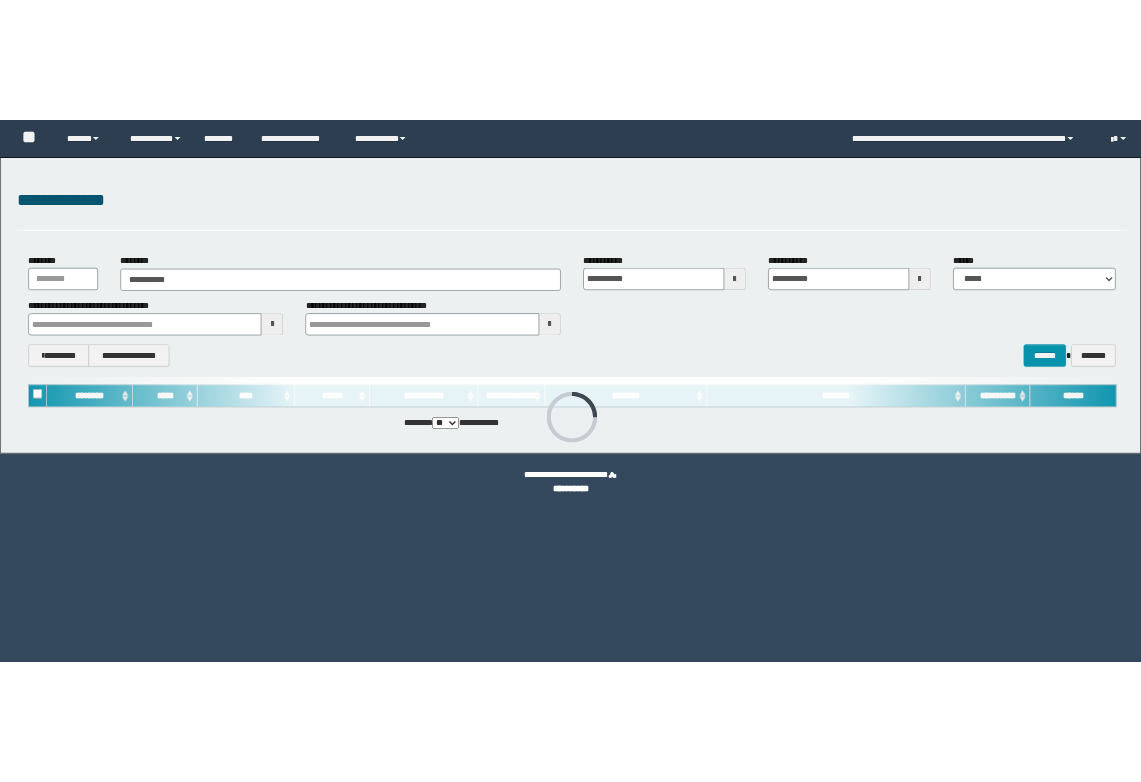 scroll, scrollTop: 0, scrollLeft: 0, axis: both 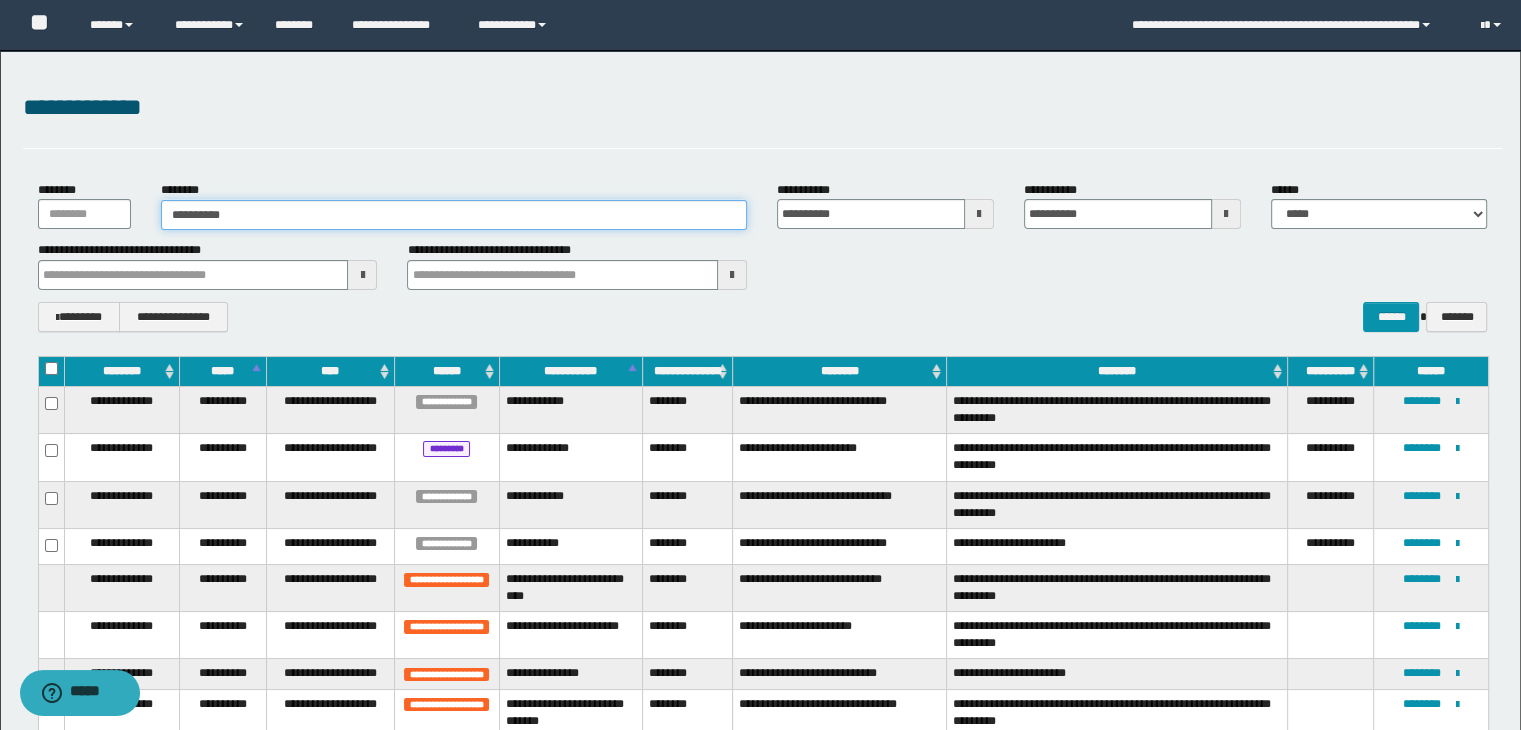 click on "**********" at bounding box center [454, 215] 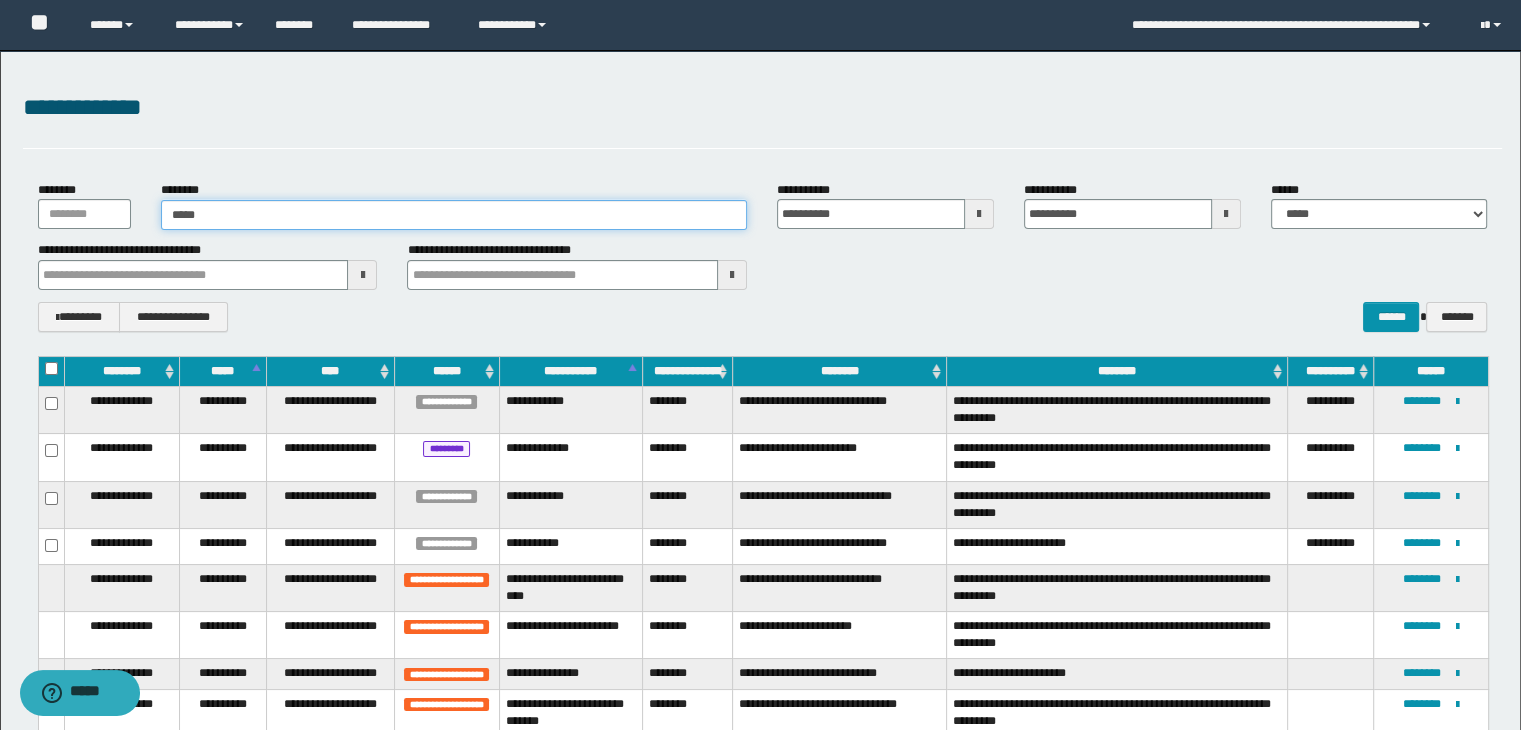 type on "******" 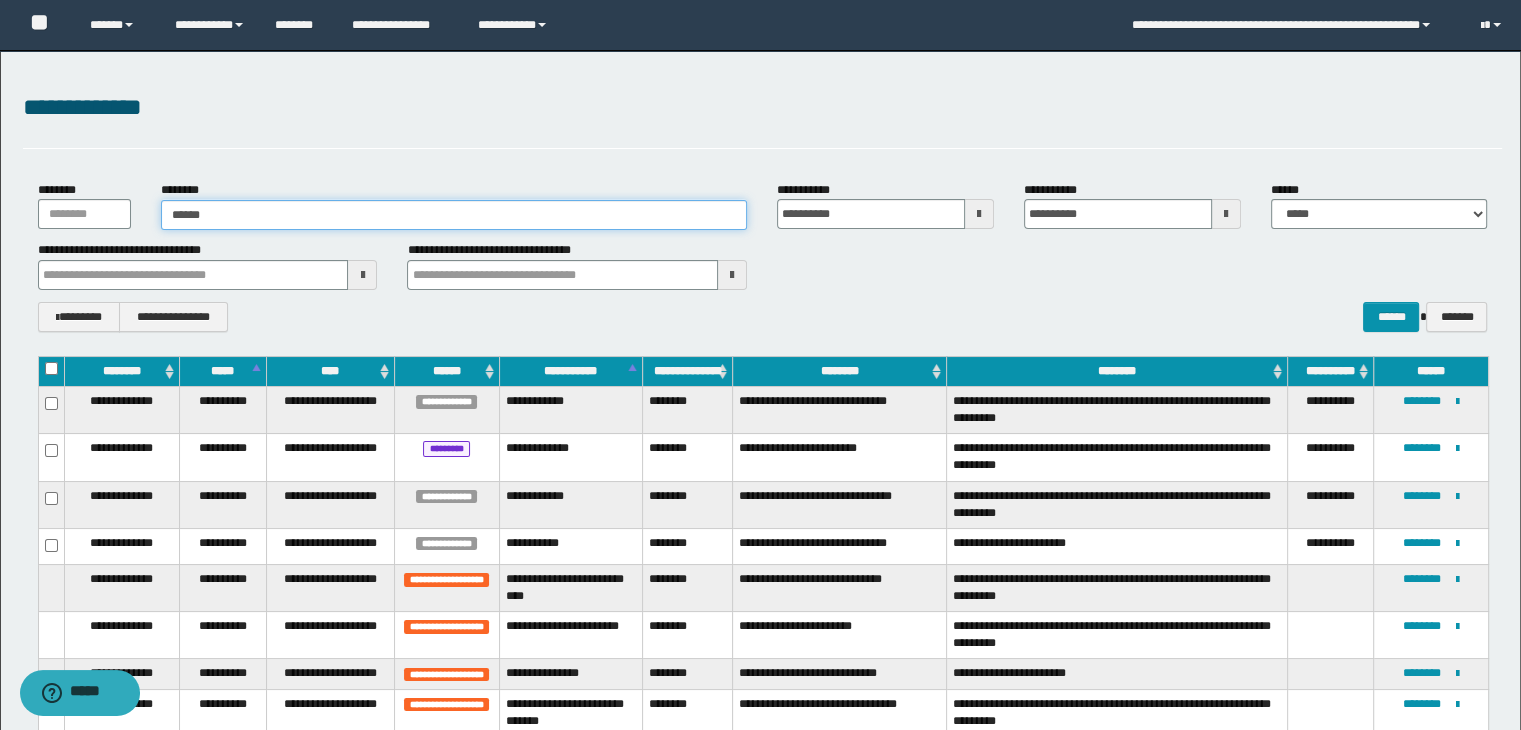 type on "******" 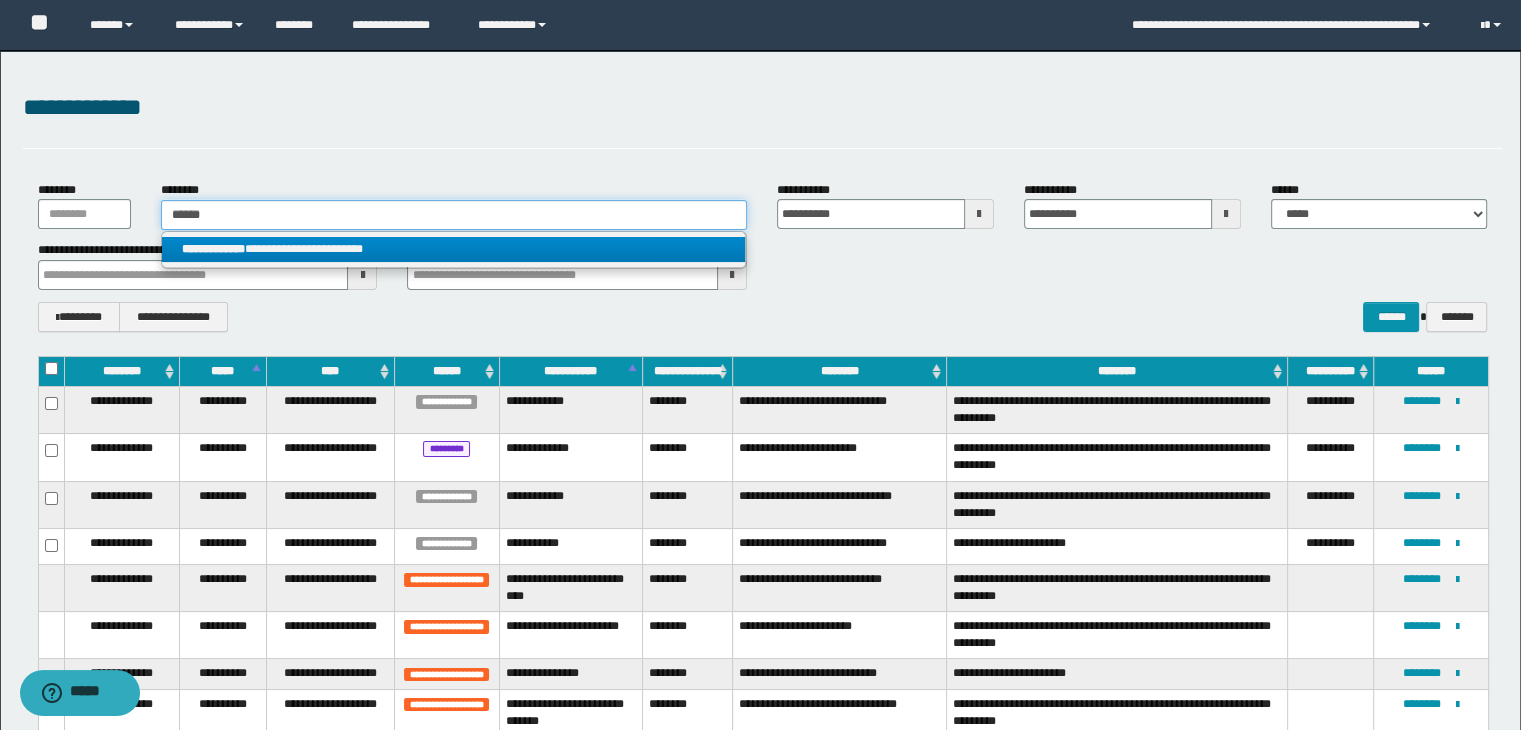 type on "******" 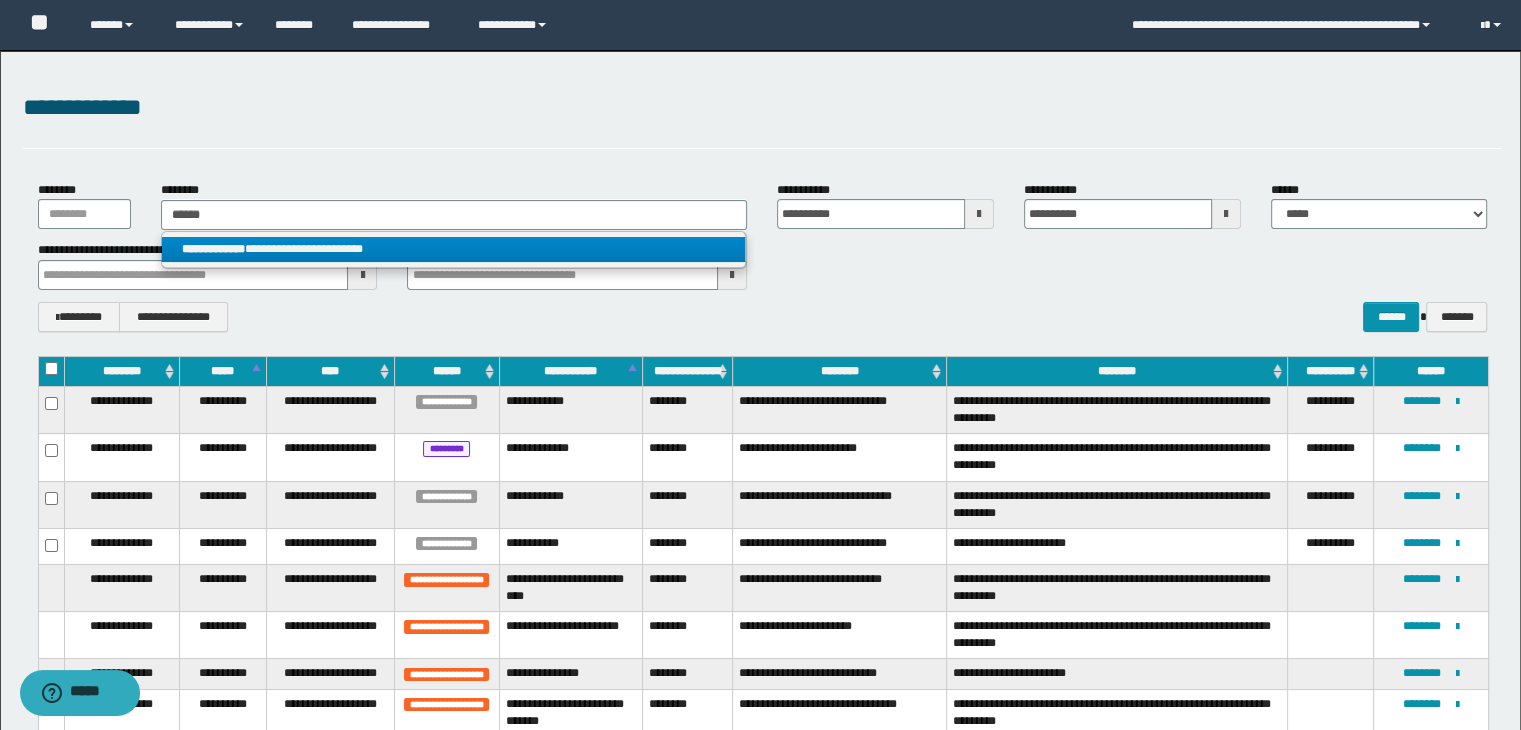 click on "**********" at bounding box center [454, 249] 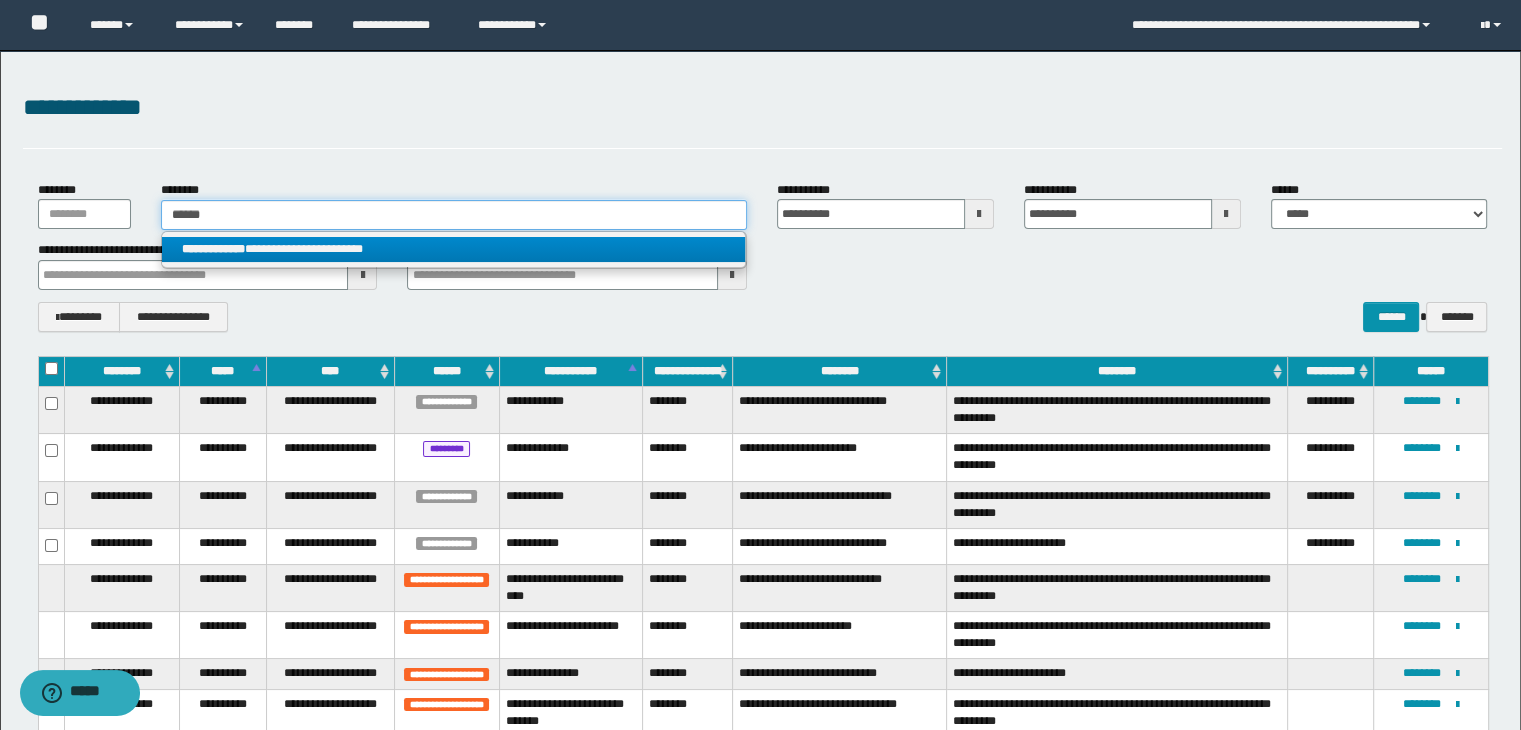type 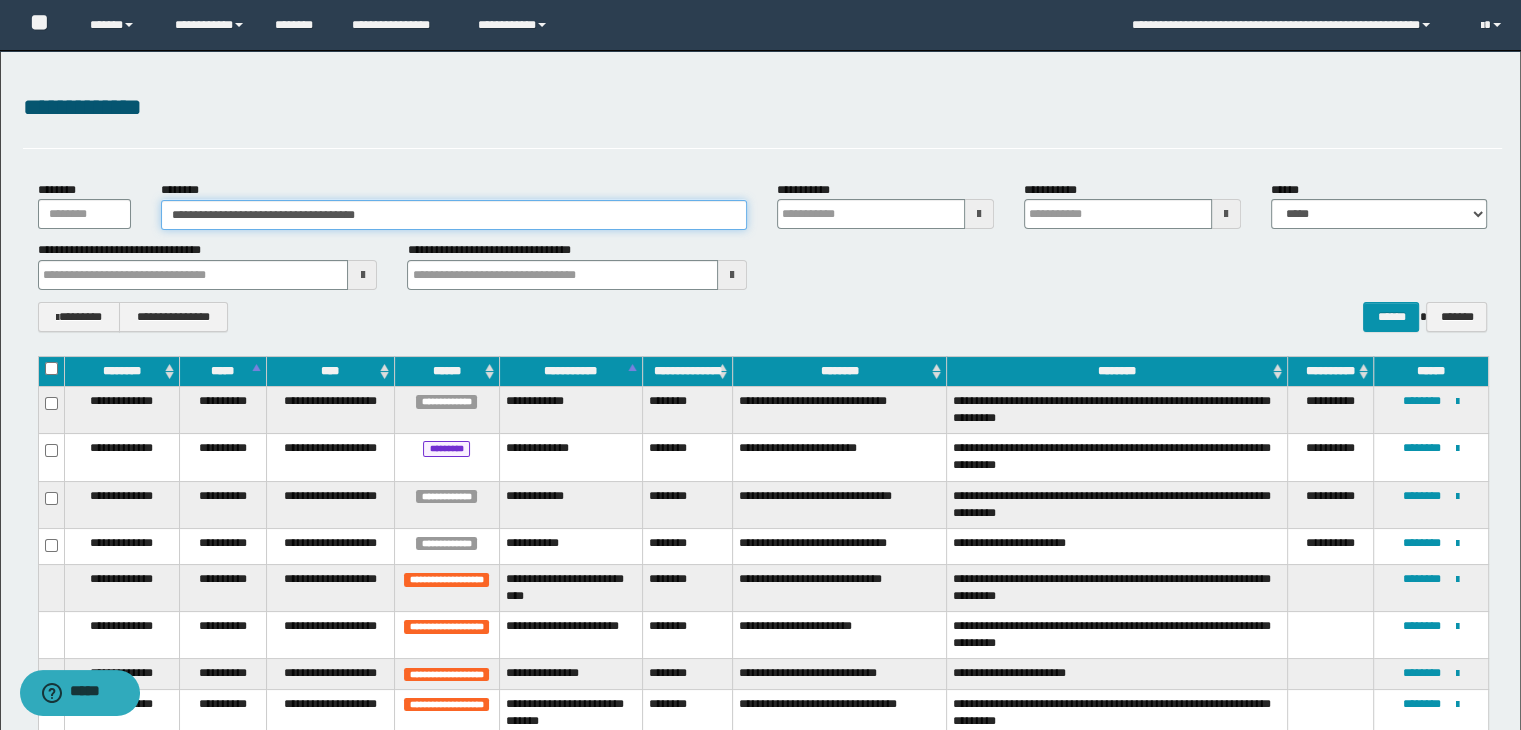 type 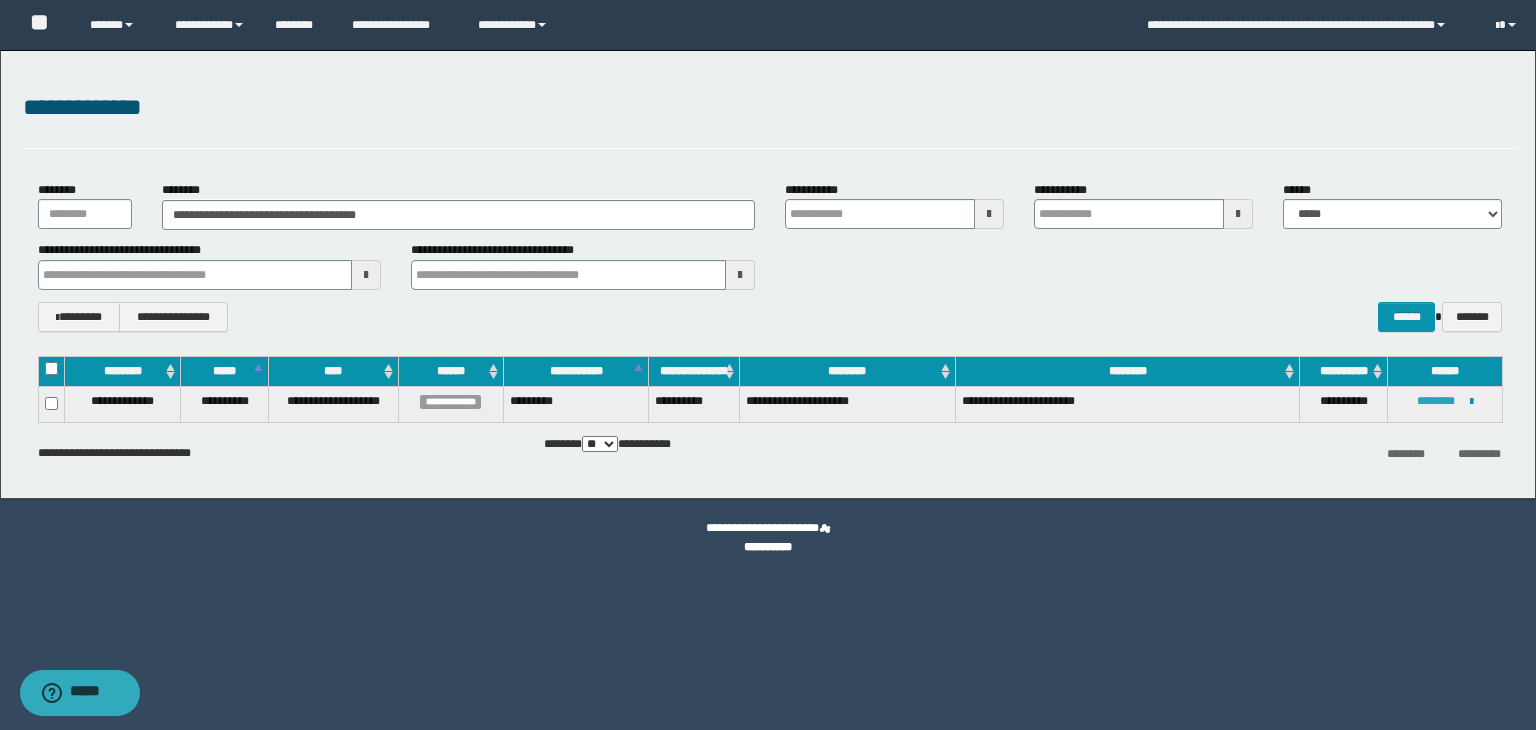 click on "********" at bounding box center [1436, 401] 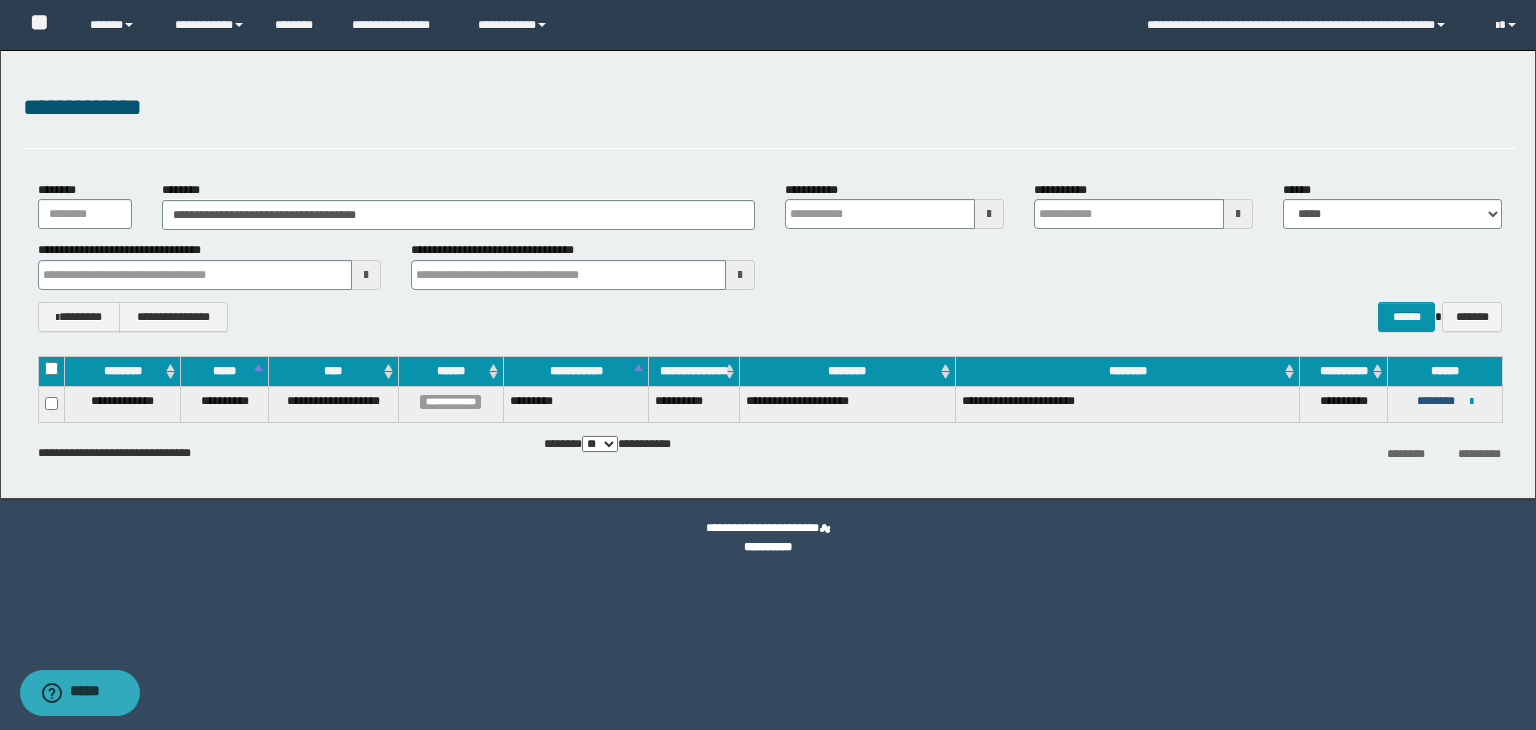 type 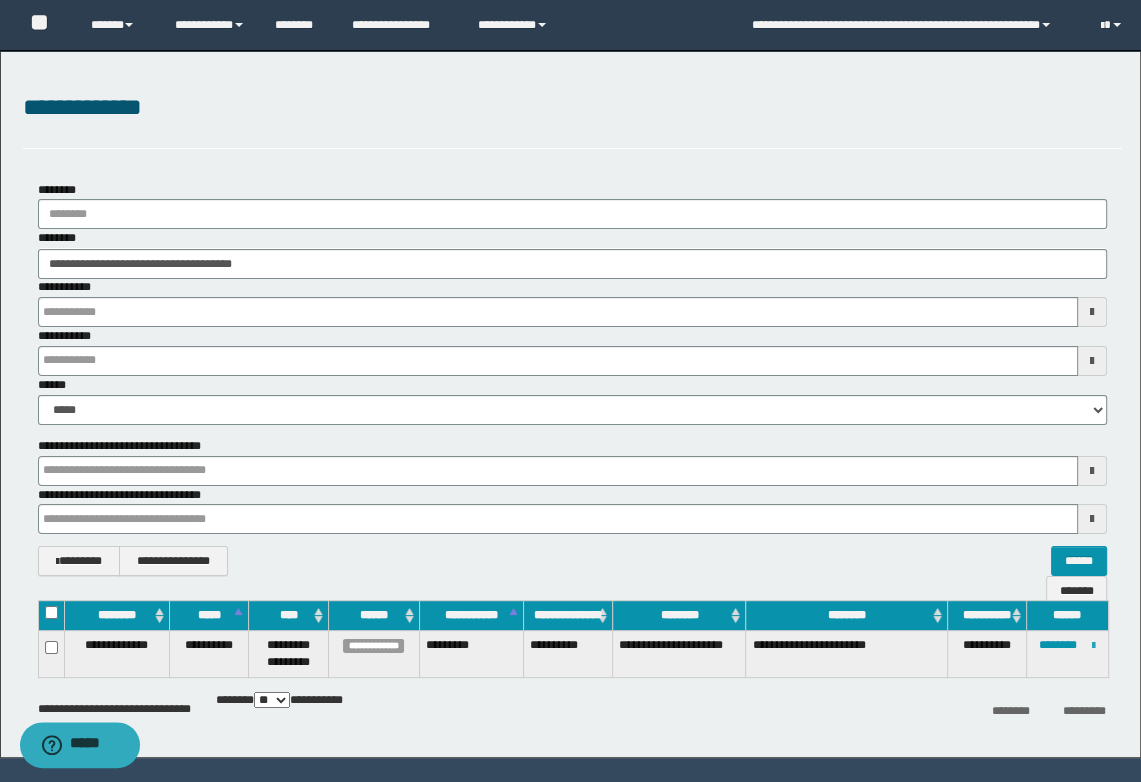 click at bounding box center (1093, 646) 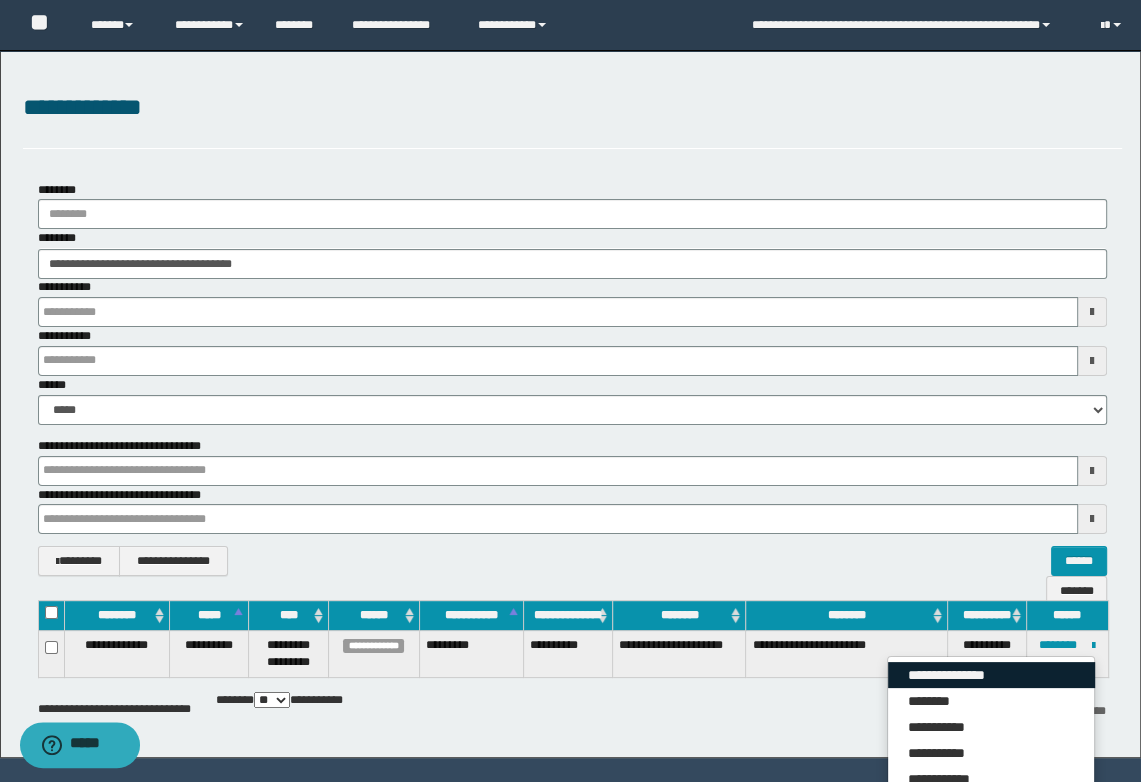 click on "**********" at bounding box center (991, 675) 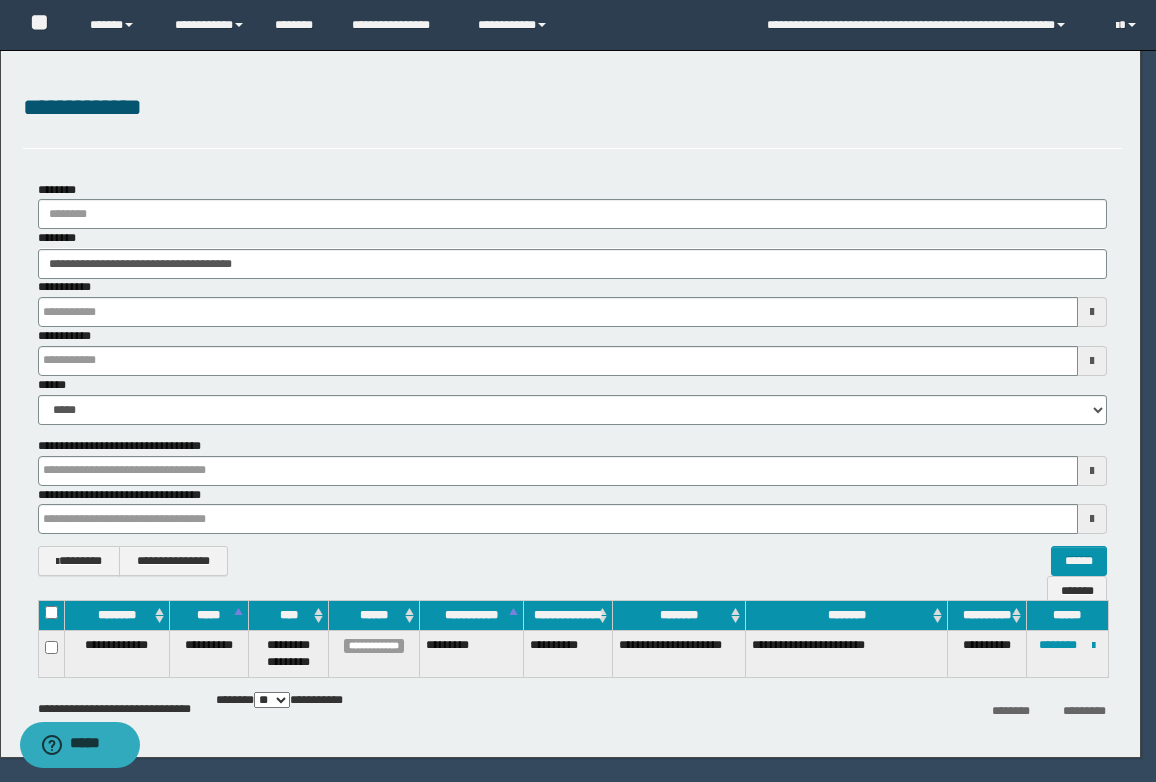 type 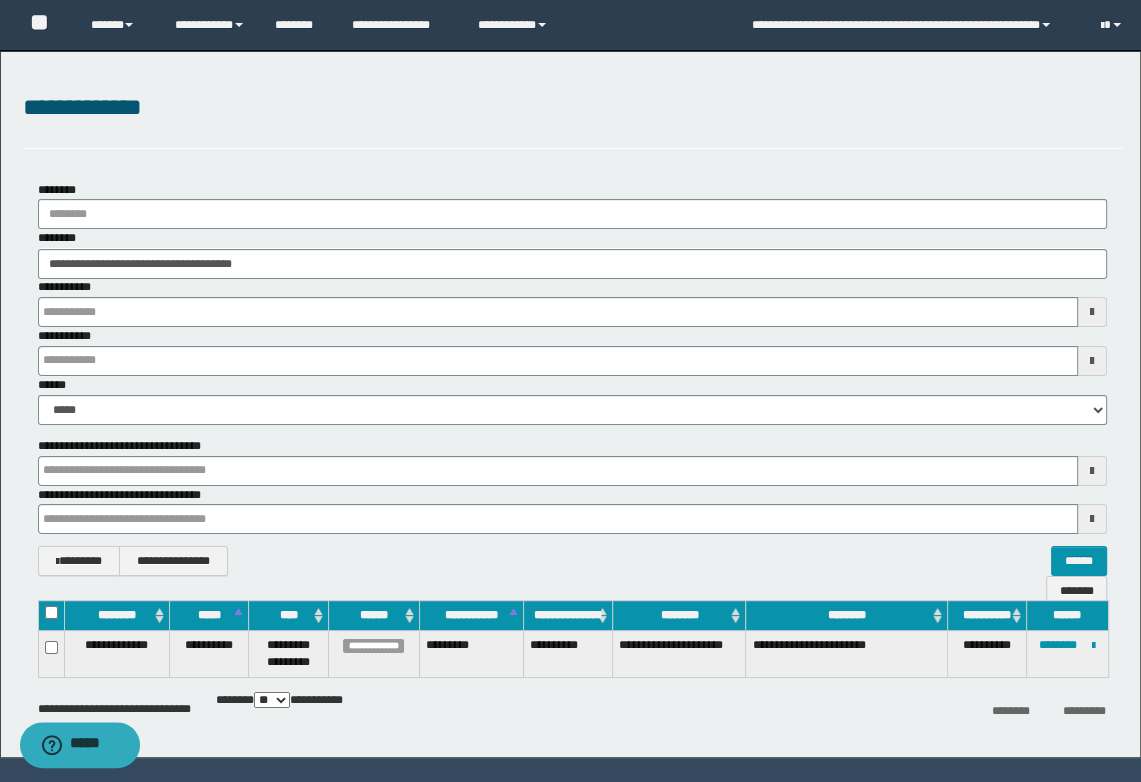 type 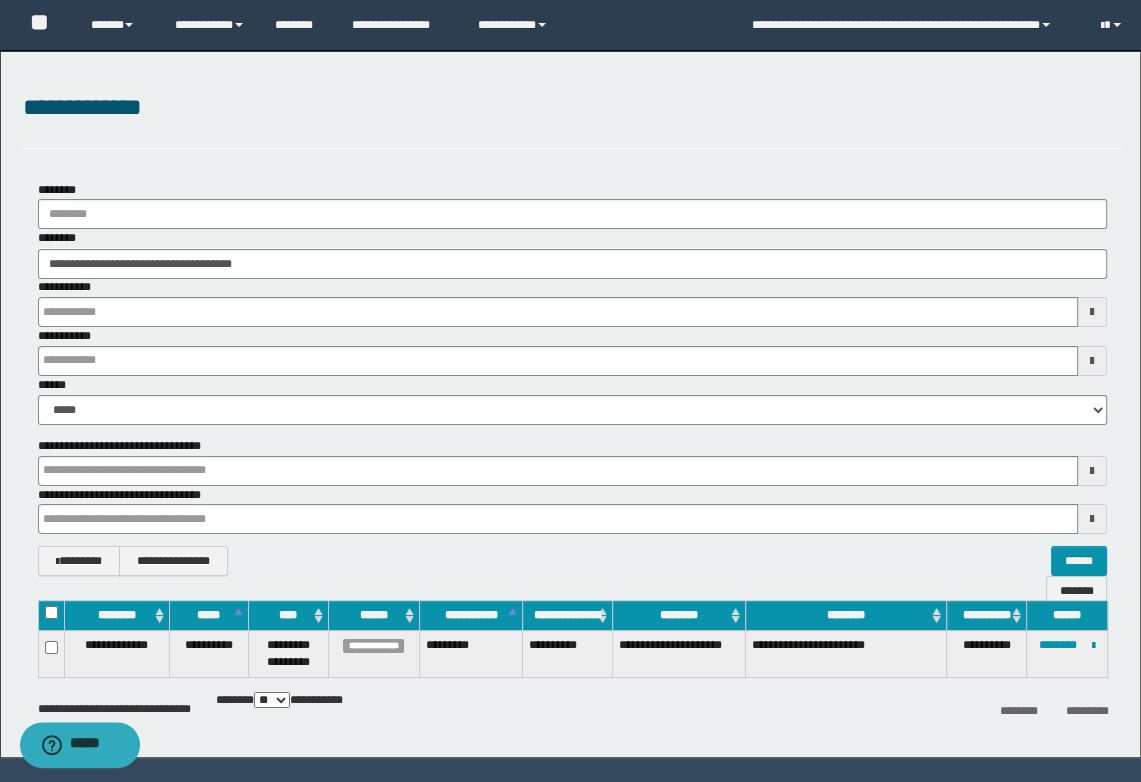 type 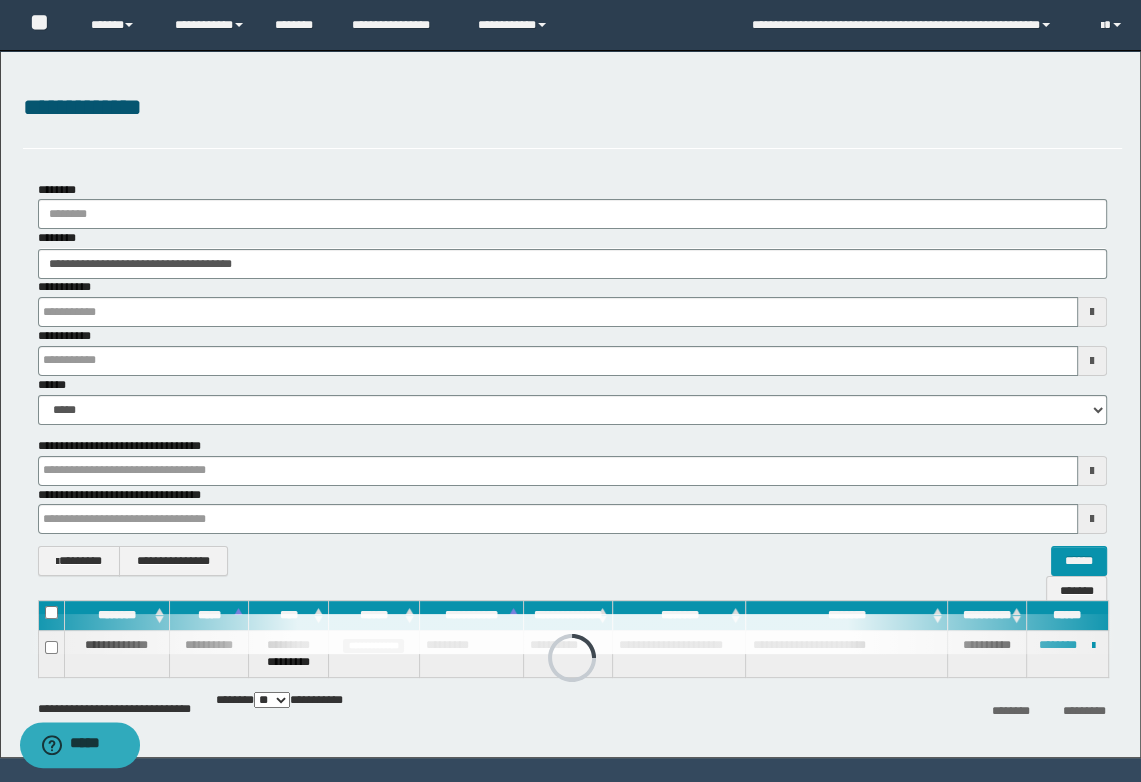 type 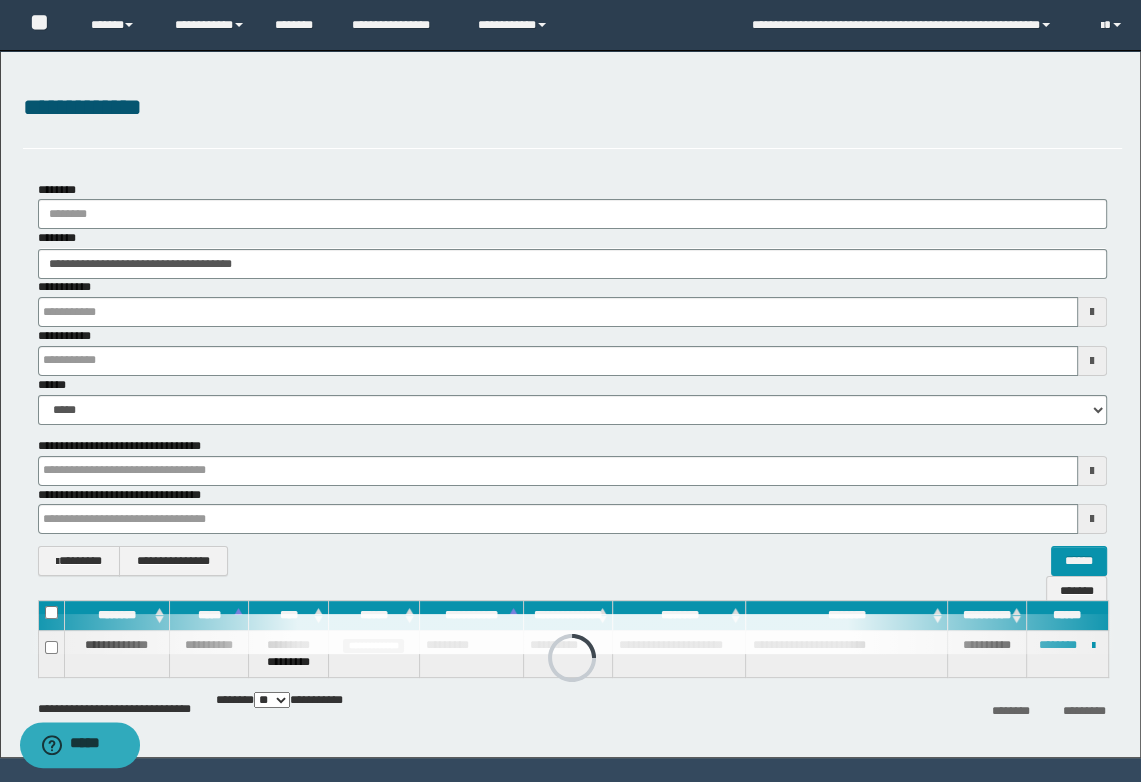 type 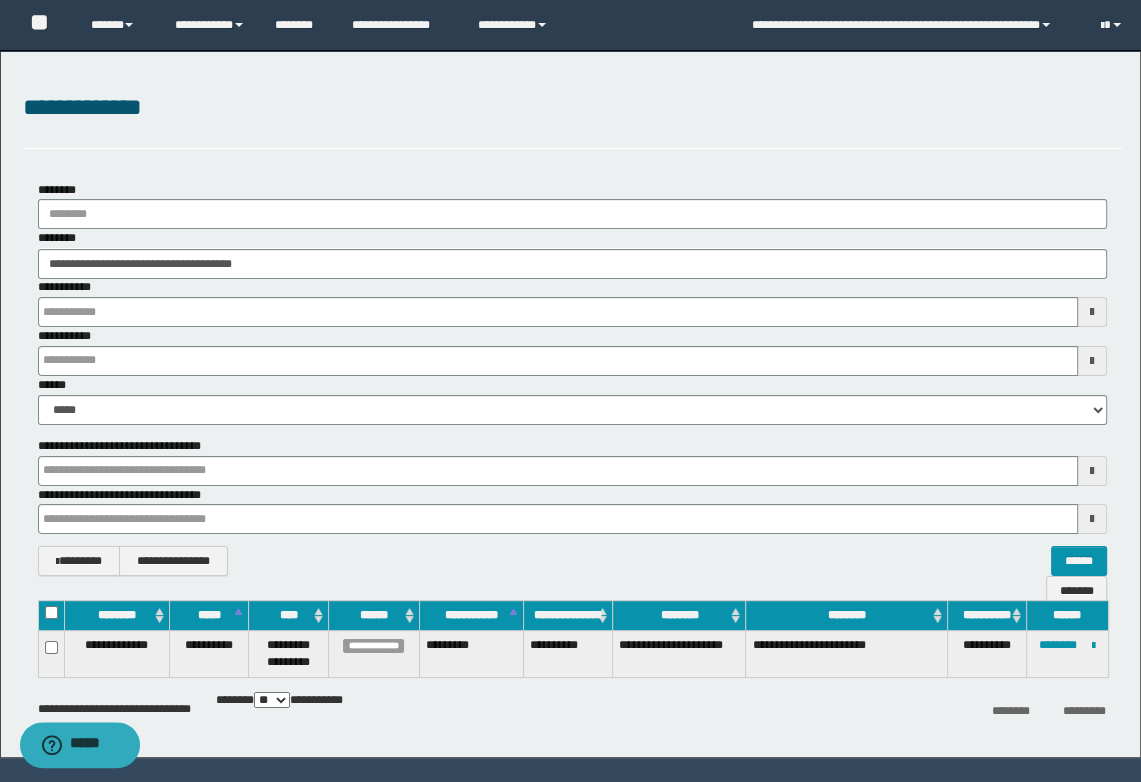 click on "**********" at bounding box center [570, 404] 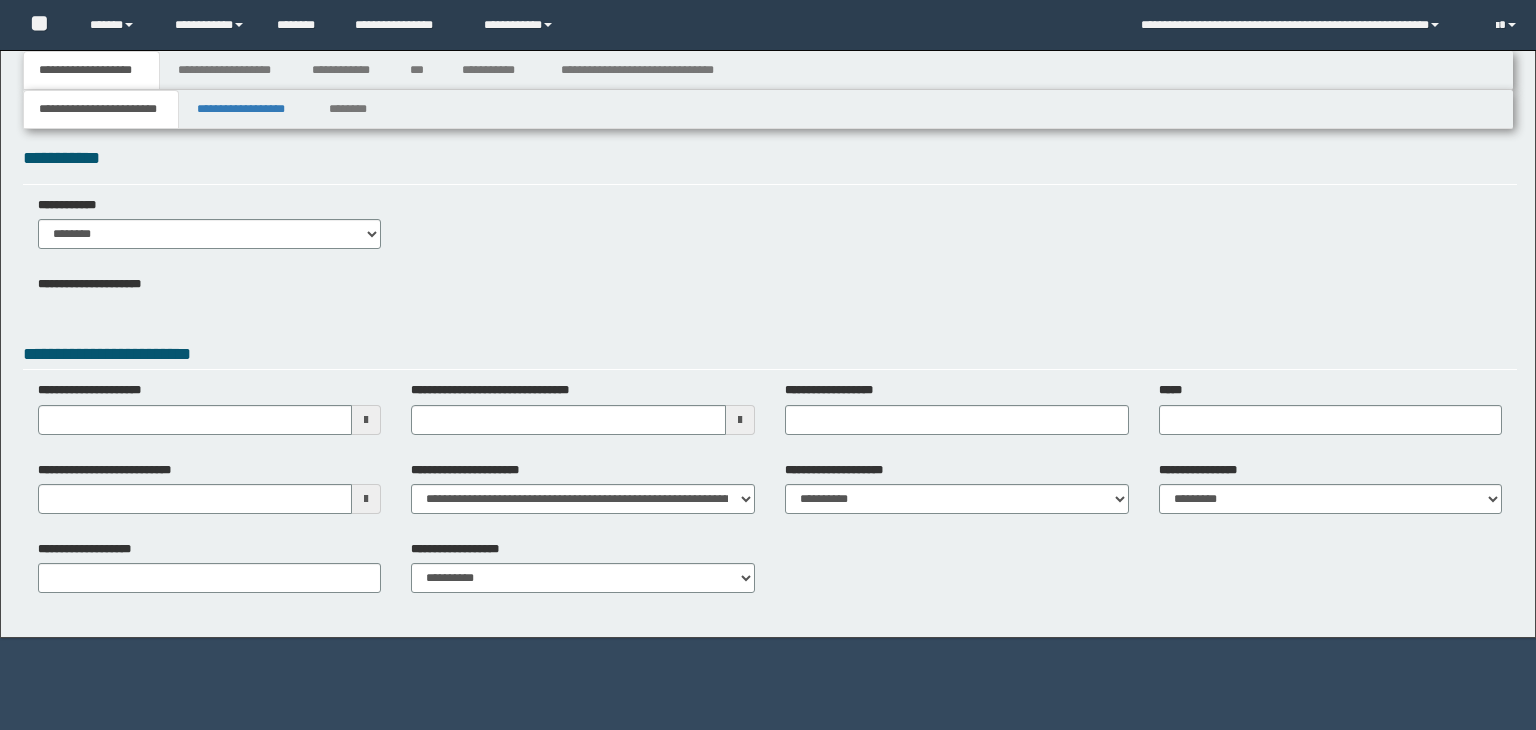 scroll, scrollTop: 0, scrollLeft: 0, axis: both 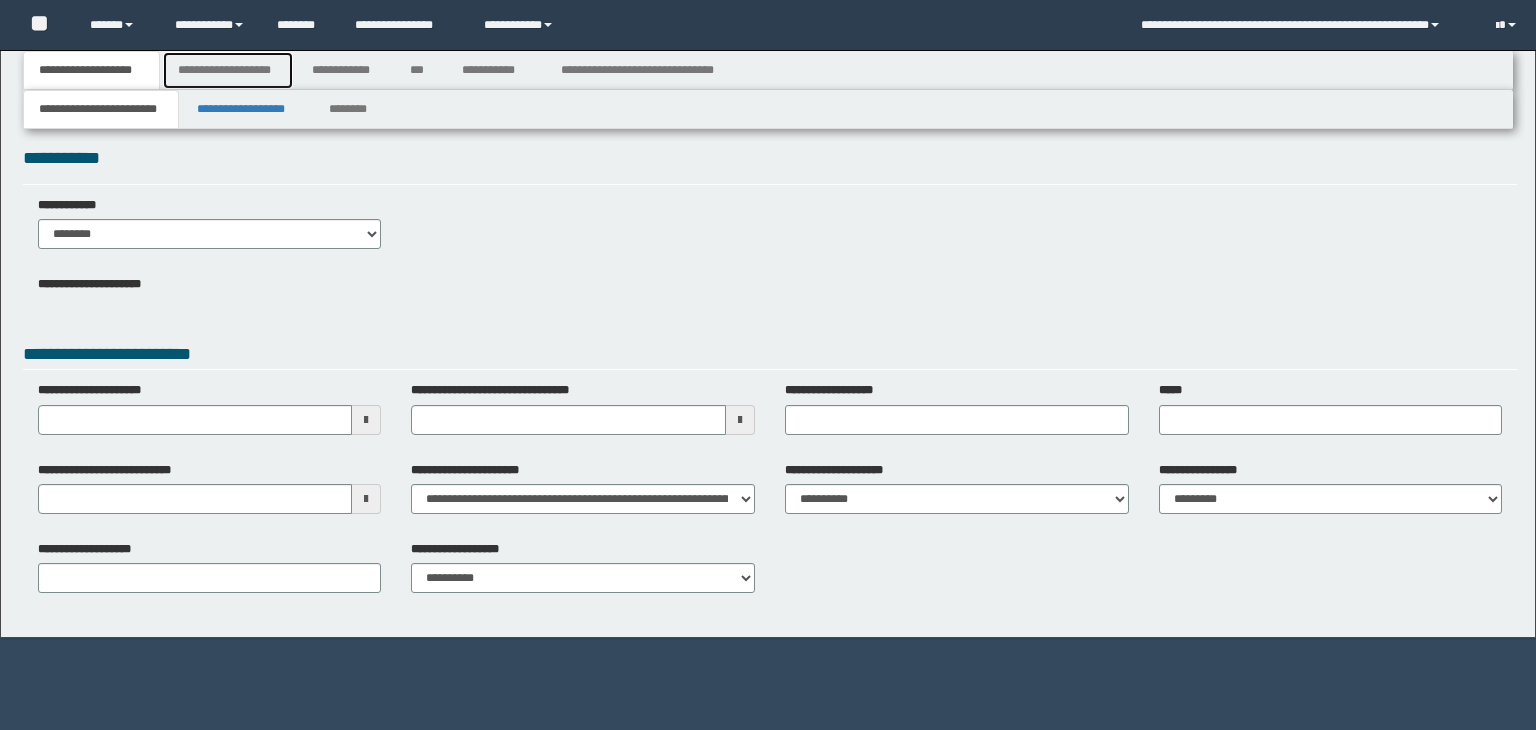 click on "**********" at bounding box center [228, 70] 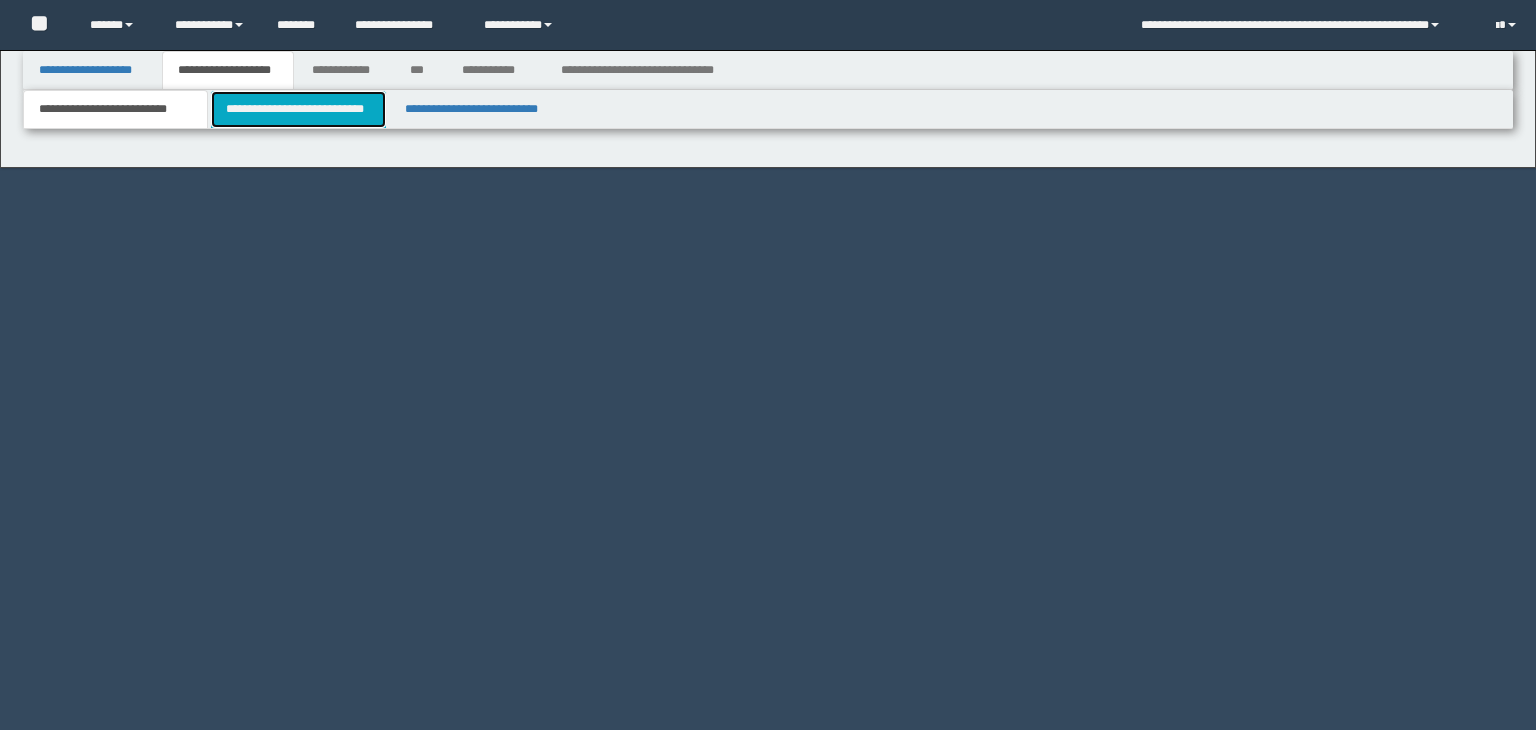 click on "**********" at bounding box center (298, 109) 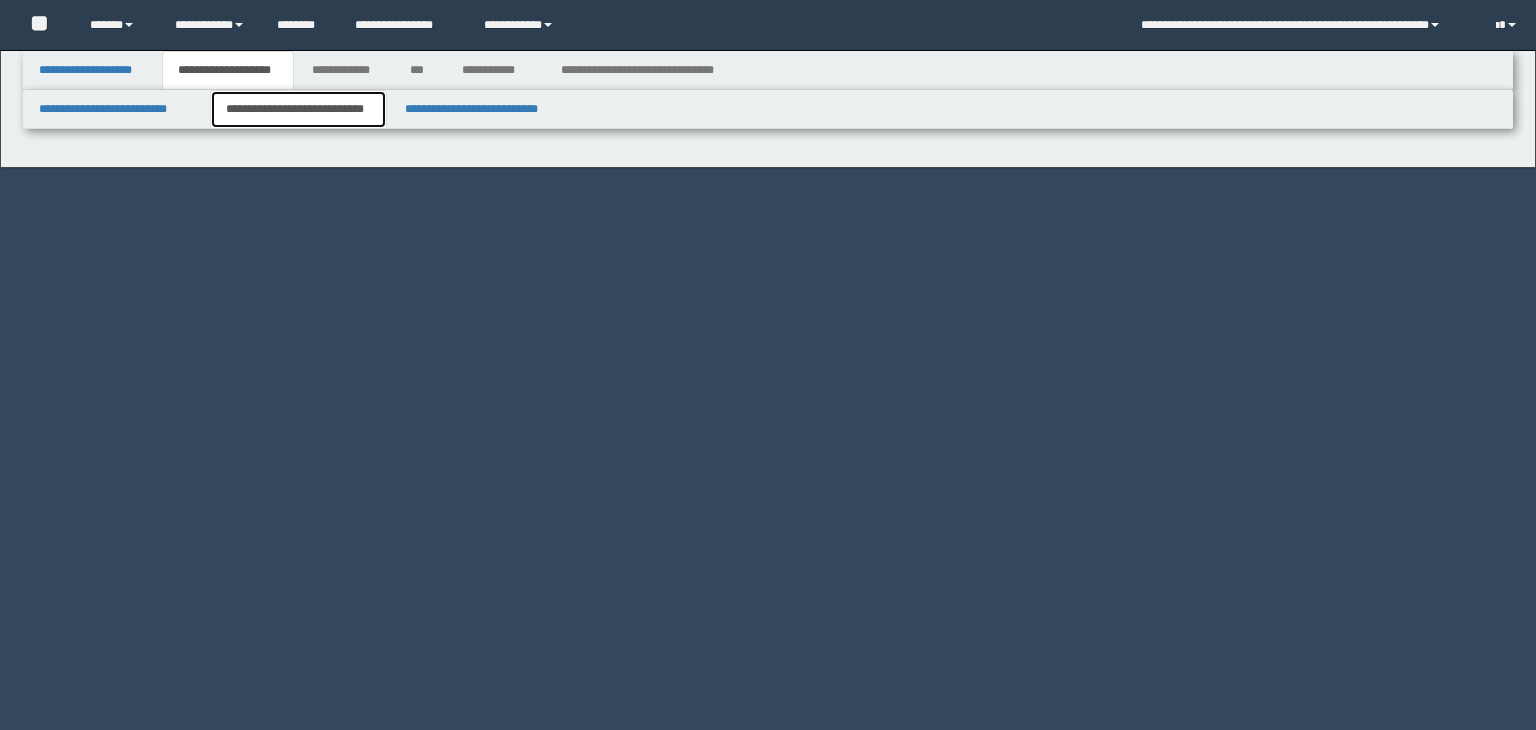 click on "**********" at bounding box center [298, 109] 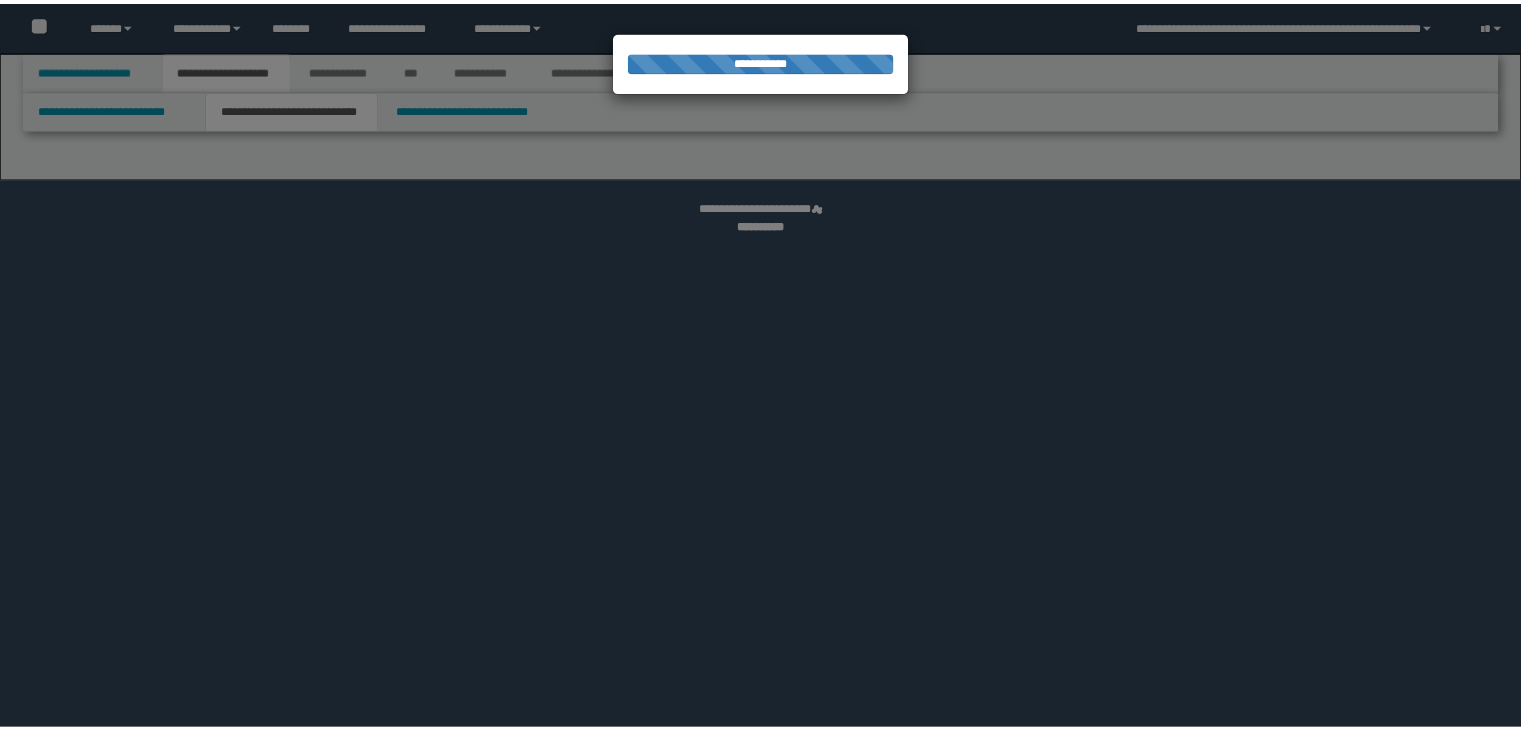 scroll, scrollTop: 0, scrollLeft: 0, axis: both 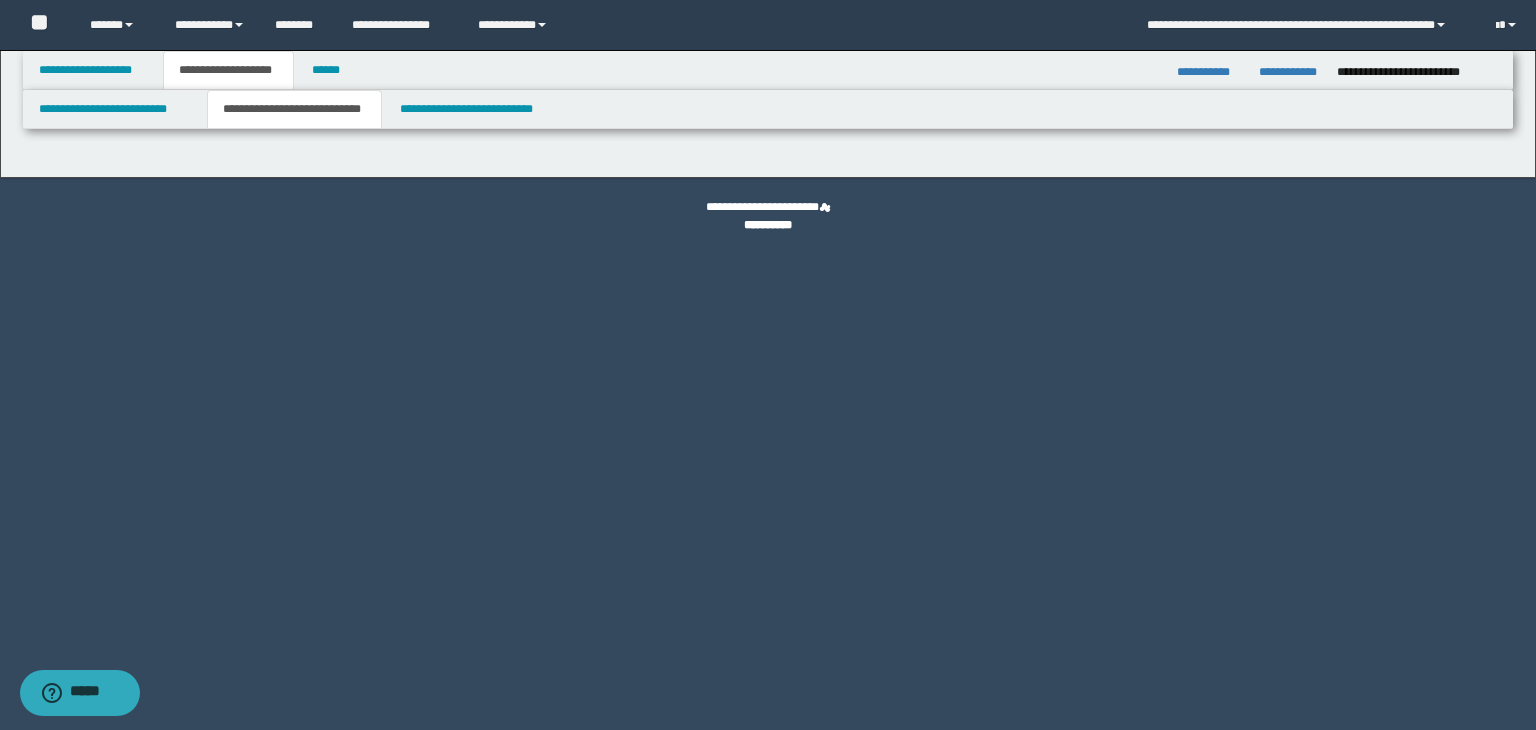 click on "**********" at bounding box center (294, 109) 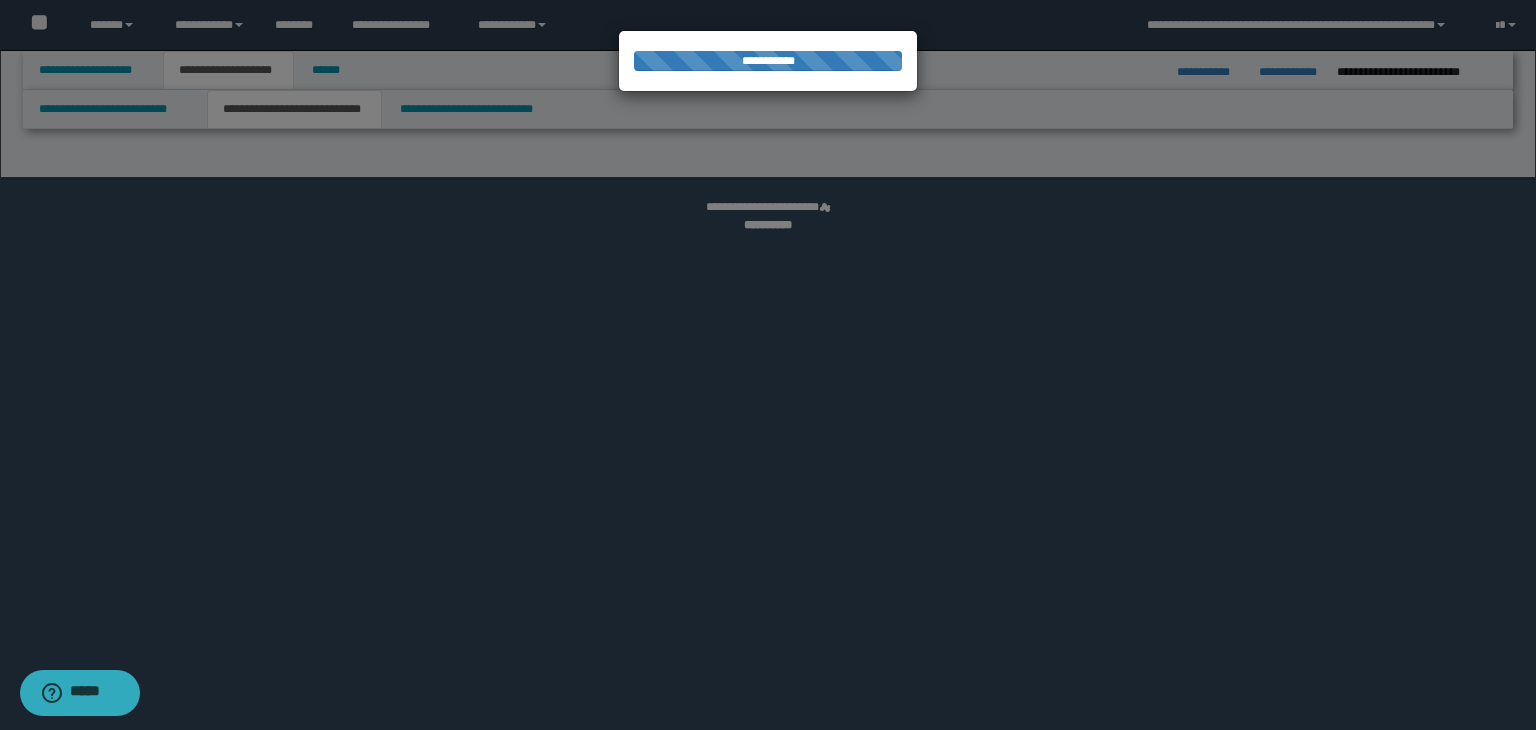select on "*" 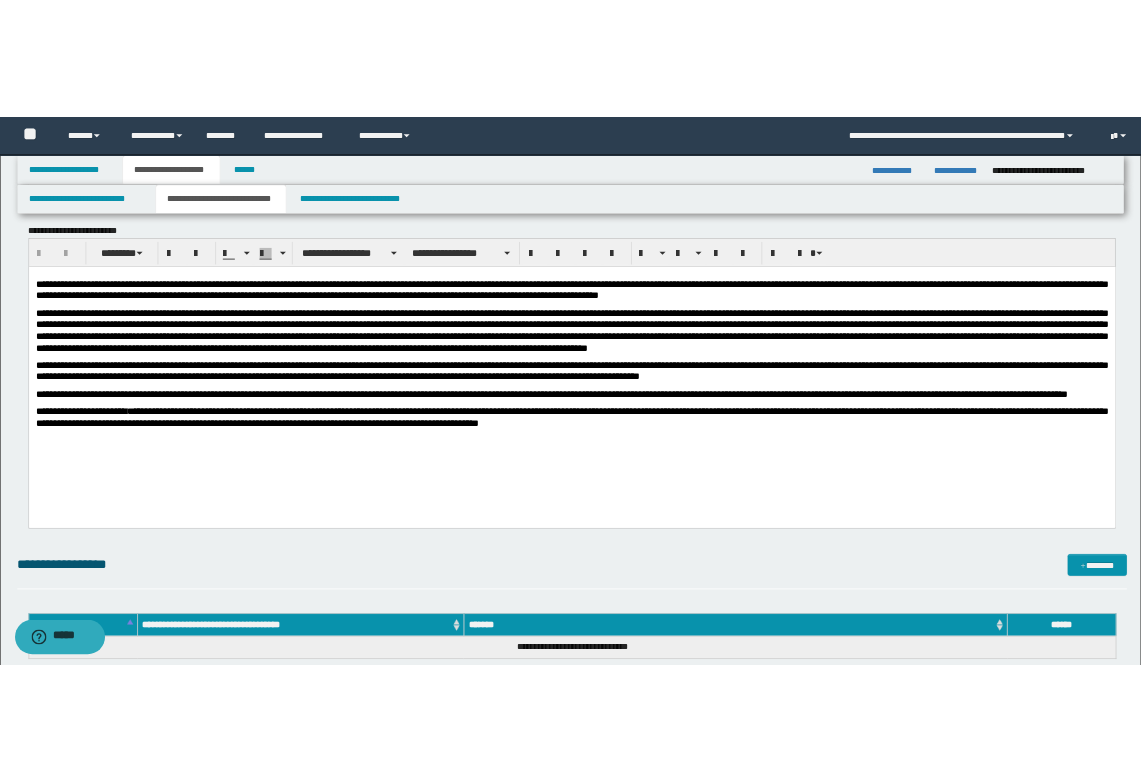 scroll, scrollTop: 500, scrollLeft: 0, axis: vertical 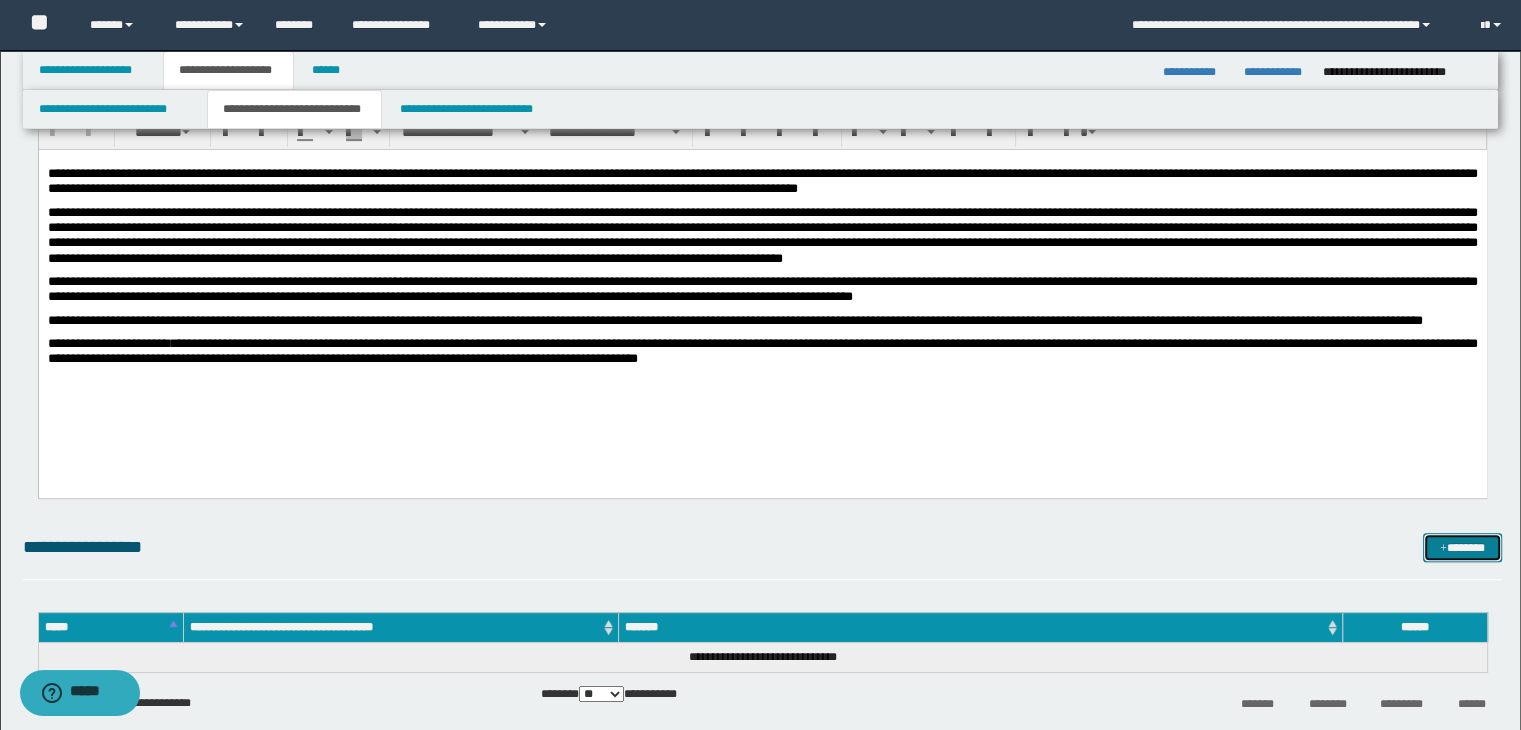 click on "*******" at bounding box center (1462, 548) 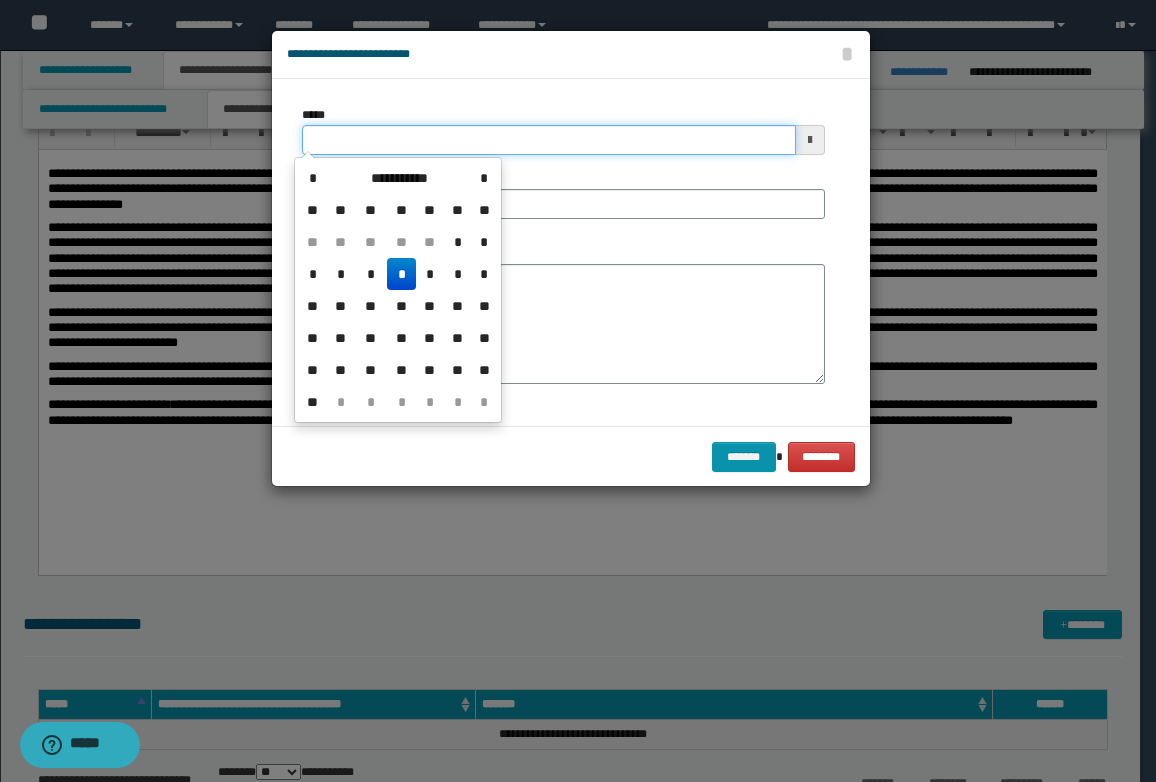 click on "*****" at bounding box center (549, 140) 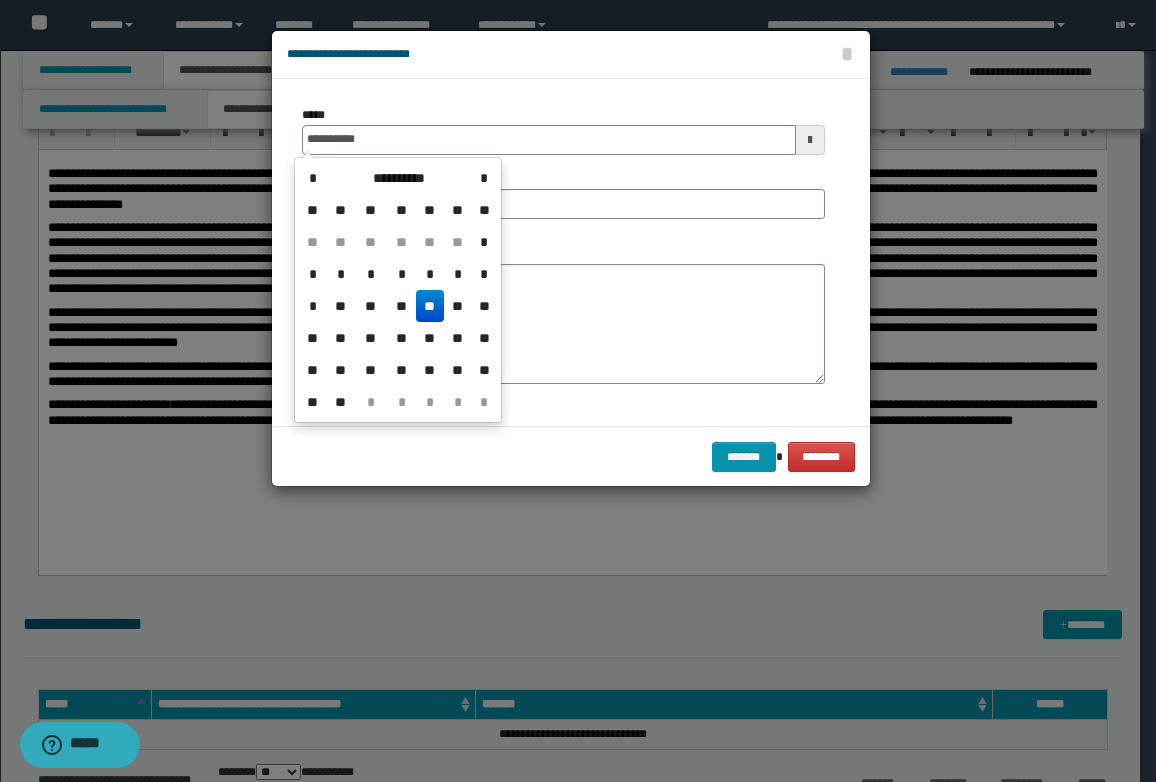 drag, startPoint x: 440, startPoint y: 304, endPoint x: 432, endPoint y: 273, distance: 32.01562 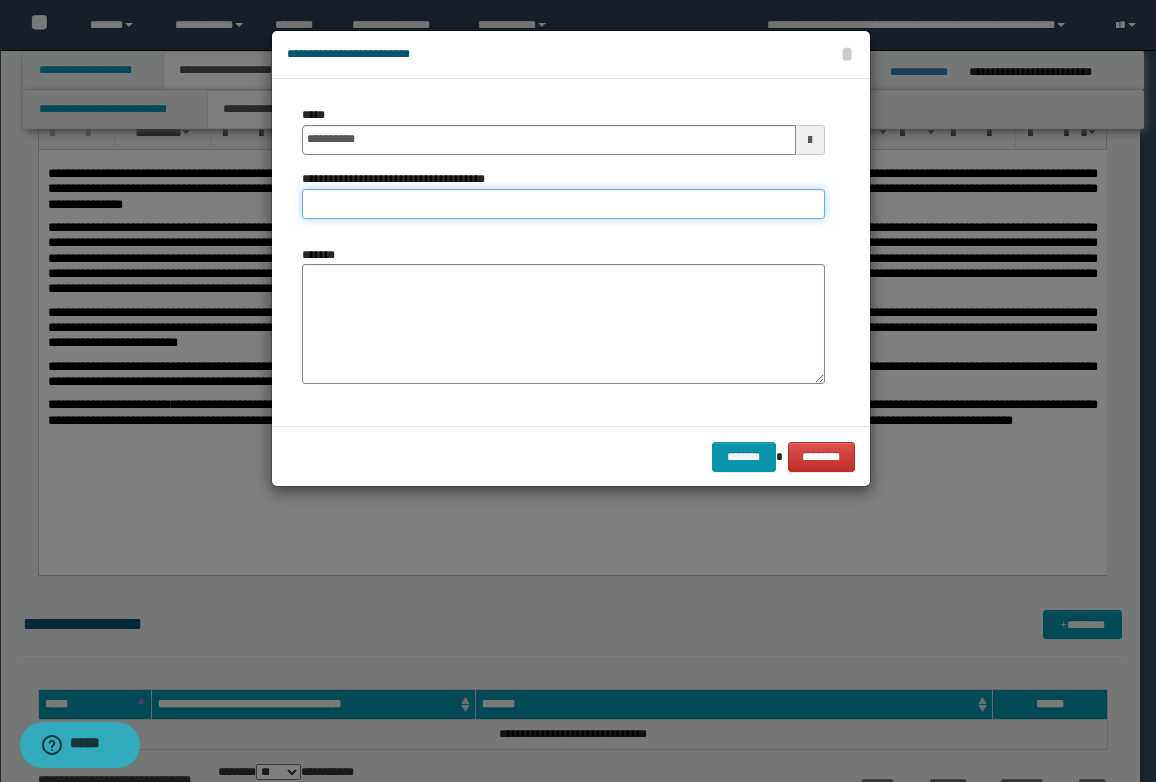 click on "**********" at bounding box center (563, 204) 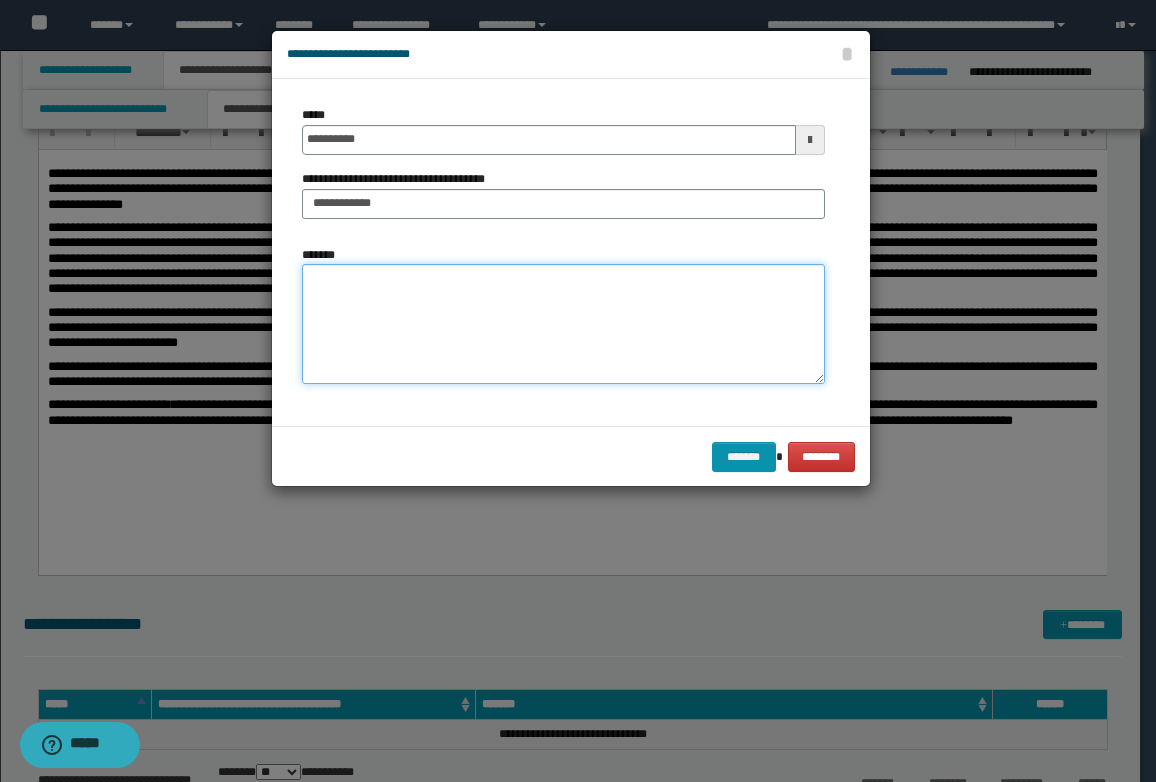 click on "*******" at bounding box center [563, 324] 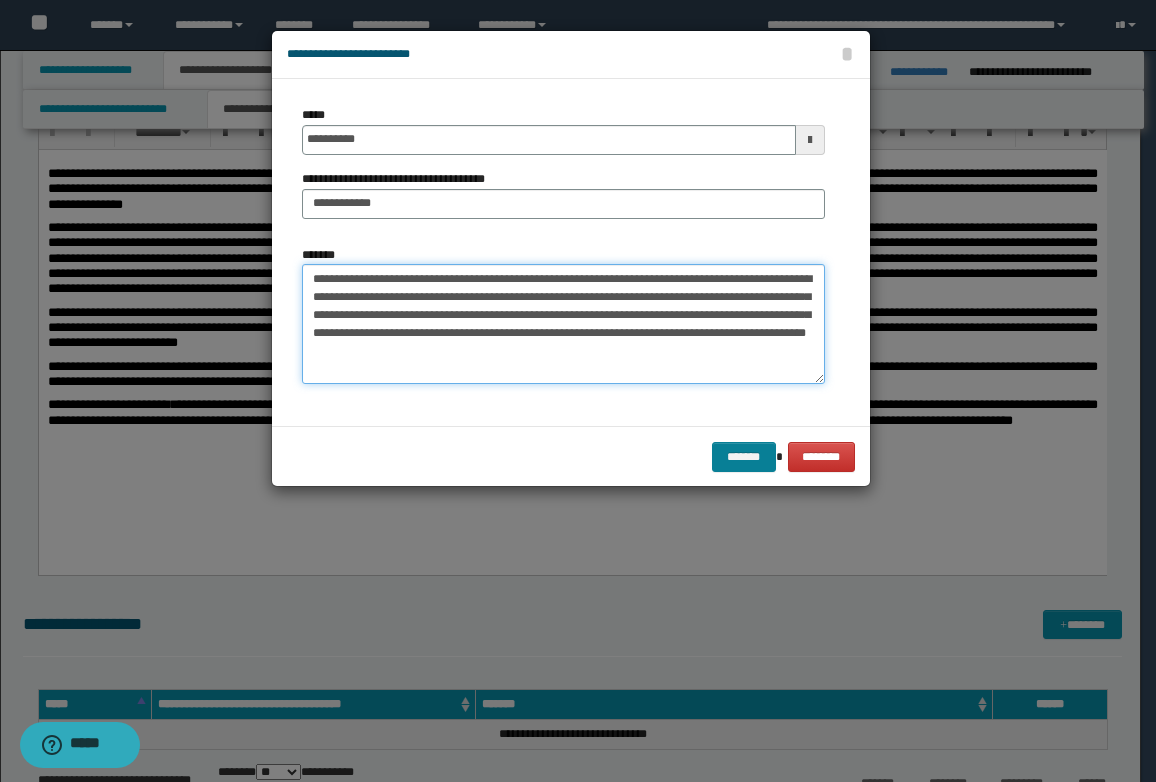 type on "**********" 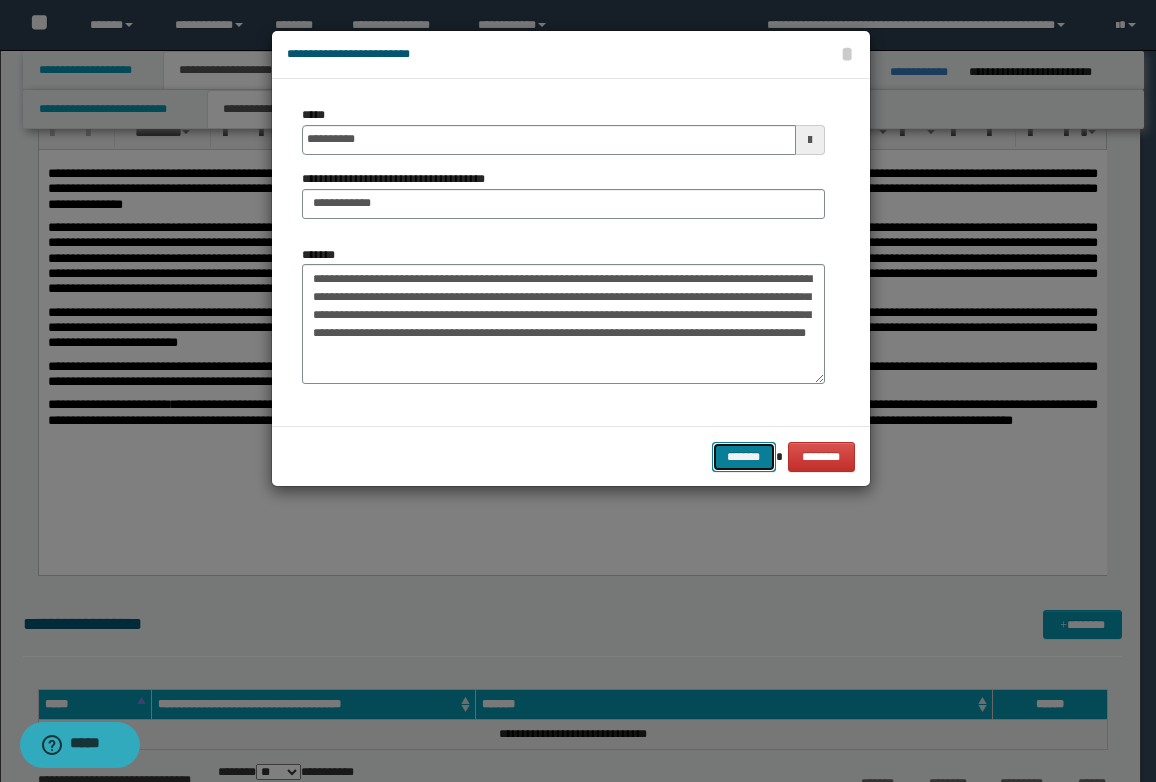 click on "*******" at bounding box center (744, 457) 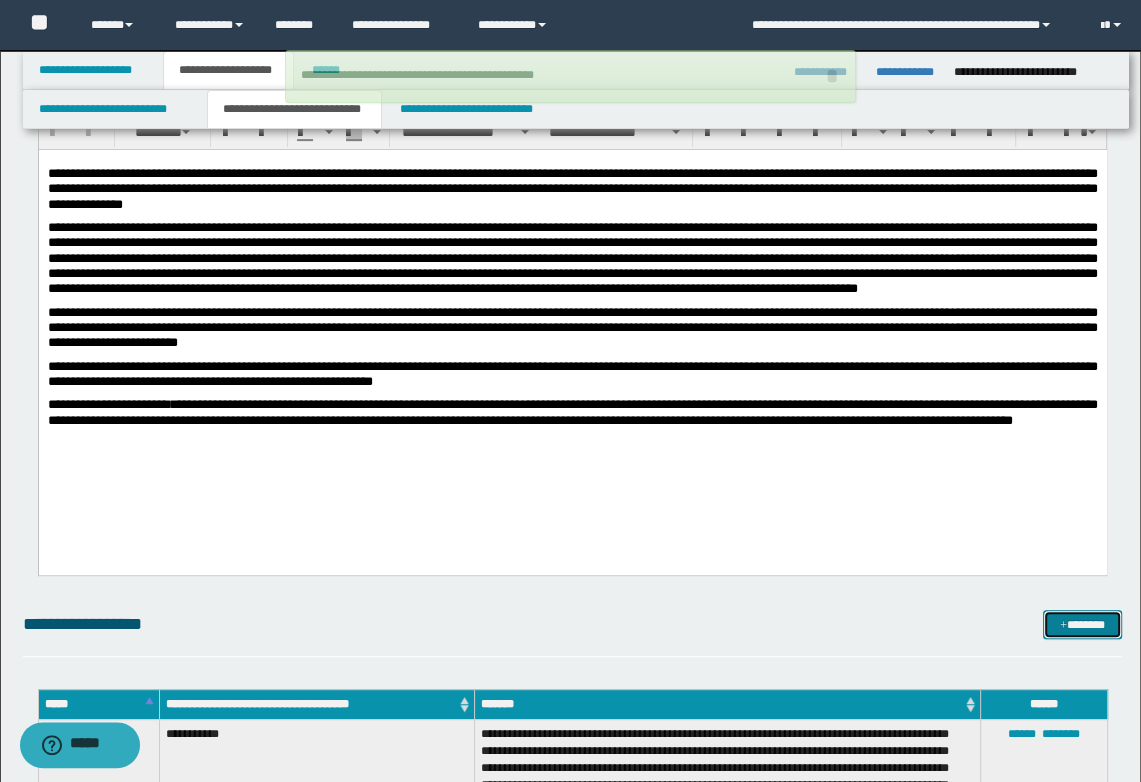 type 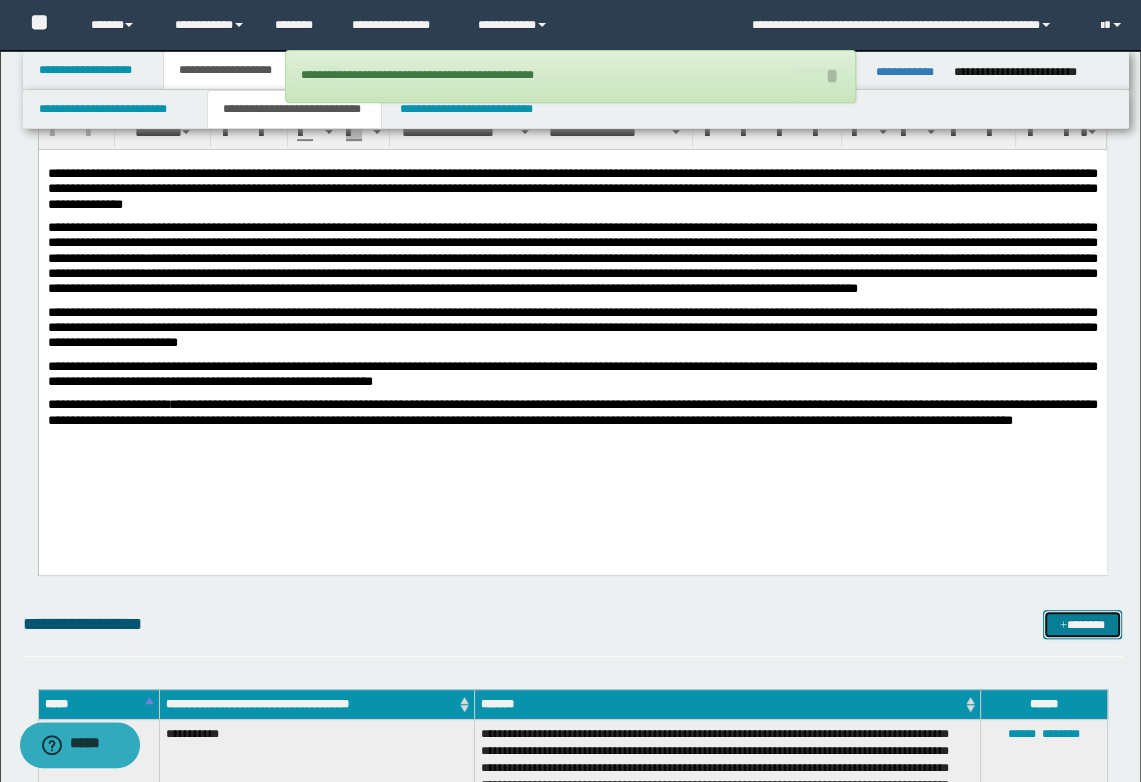 click at bounding box center (1063, 626) 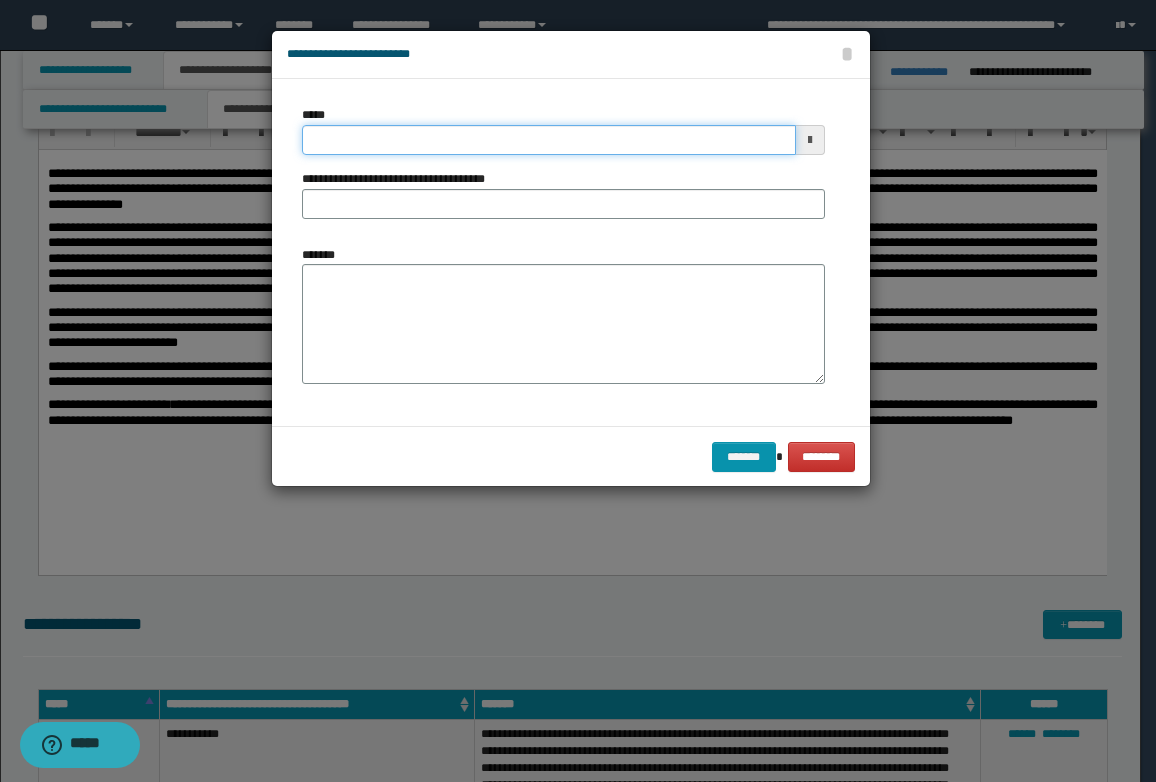 click on "*****" at bounding box center [549, 140] 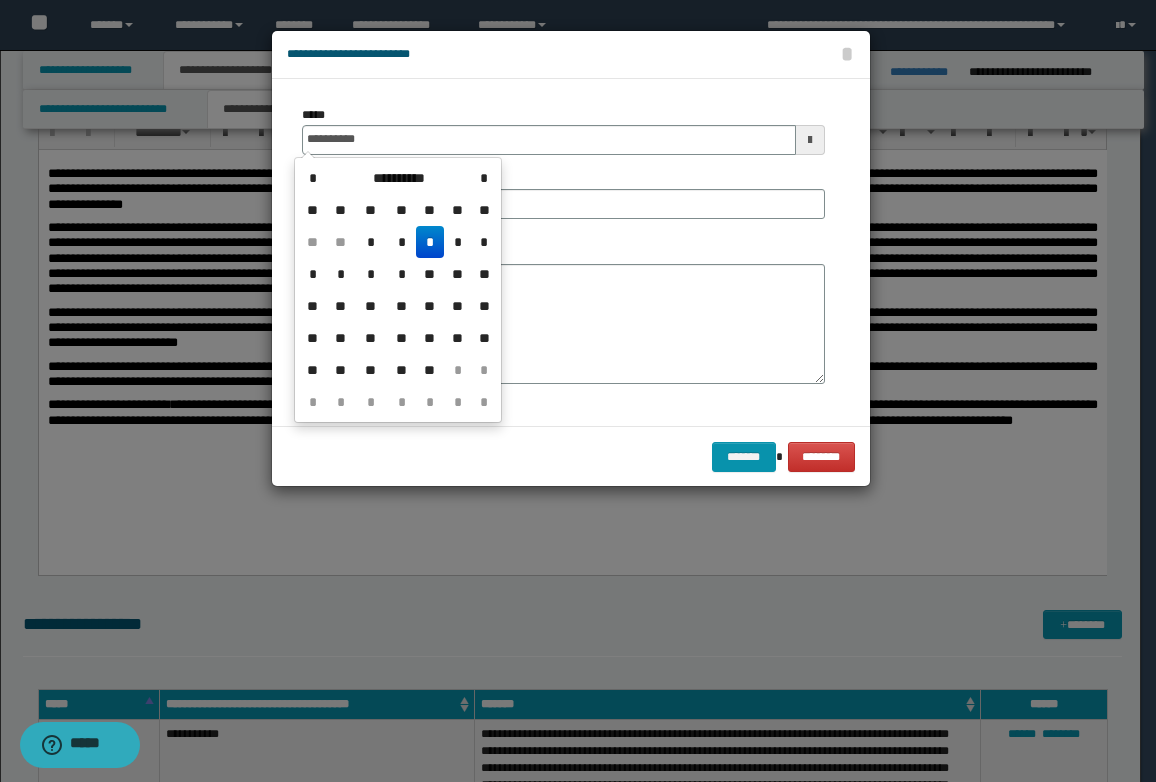 click on "*" at bounding box center (430, 242) 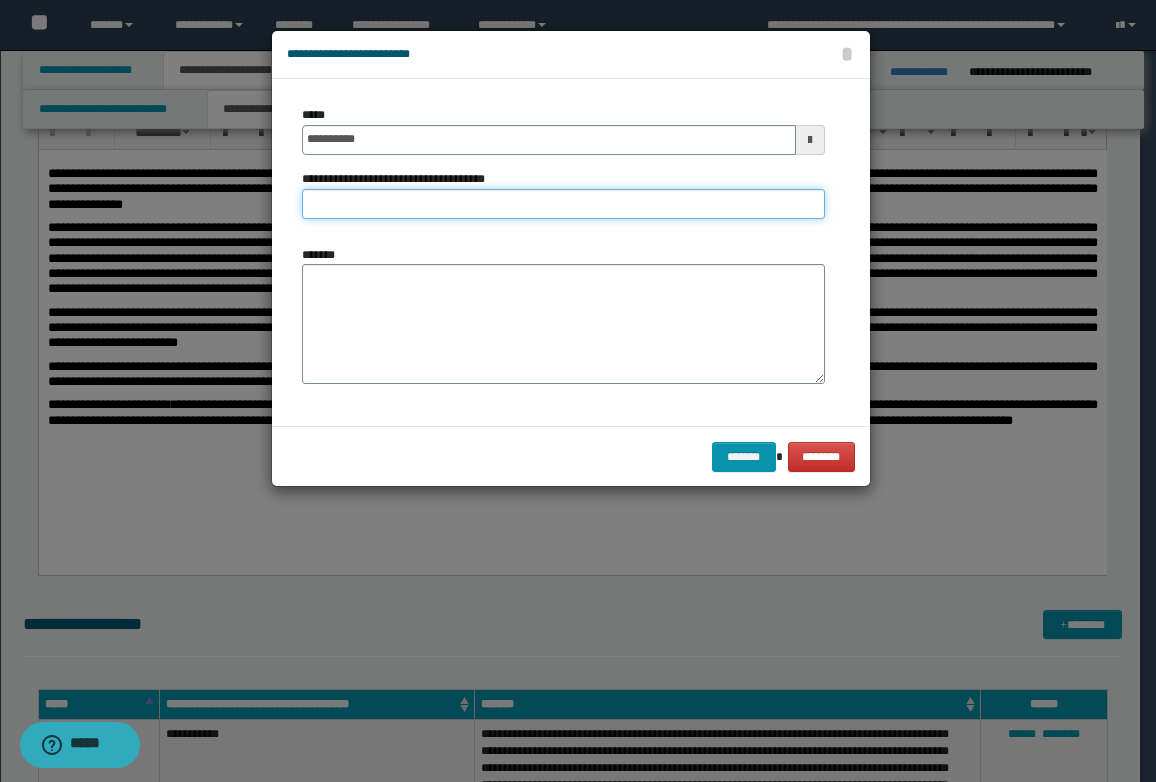 click on "**********" at bounding box center (563, 204) 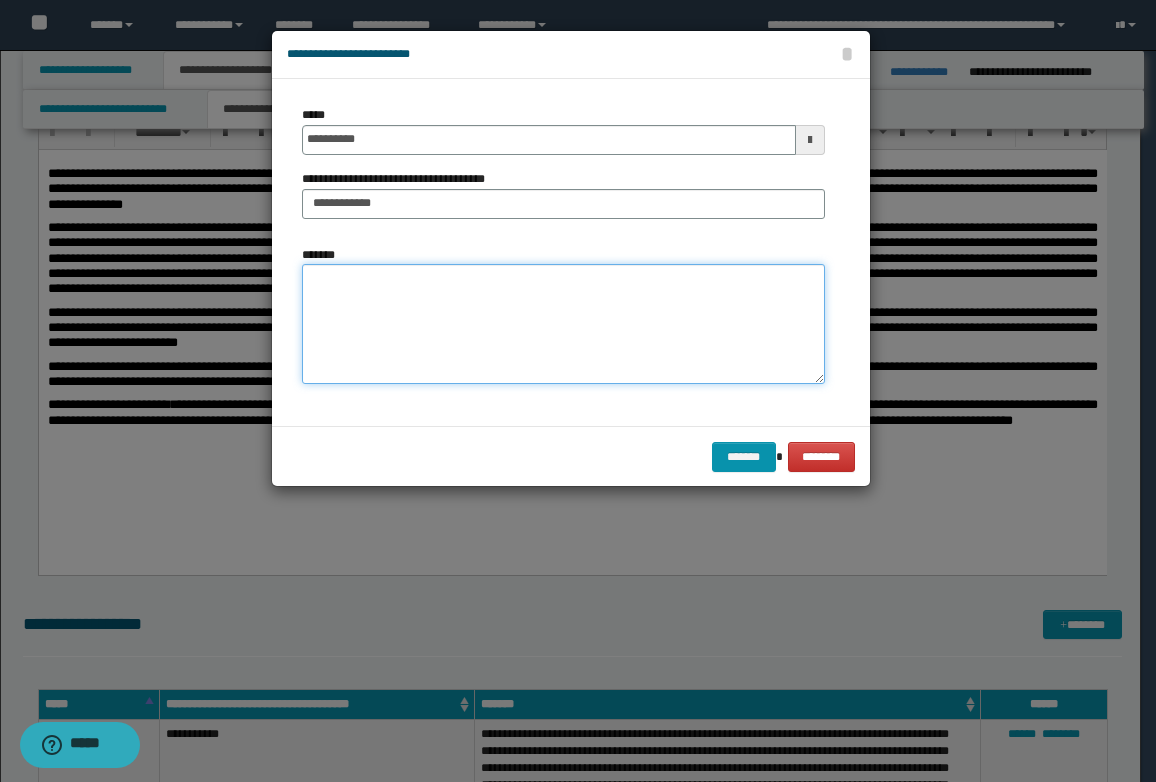 click on "*******" at bounding box center [563, 324] 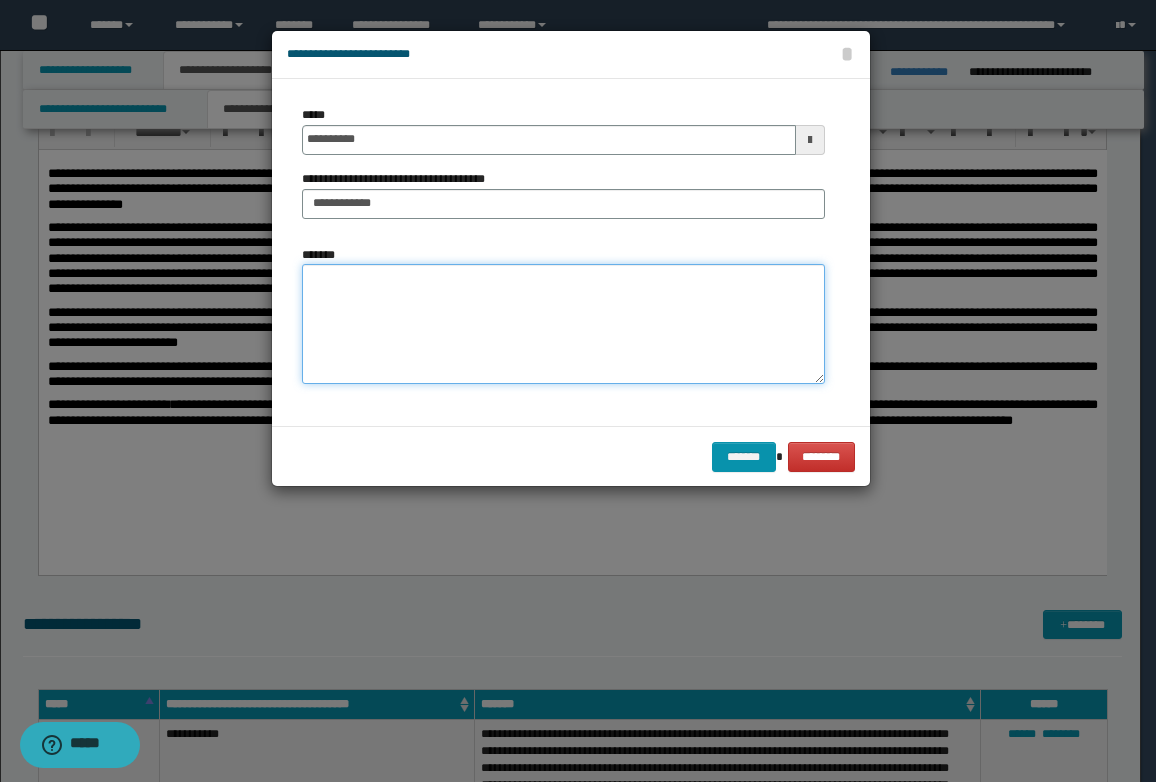paste on "**********" 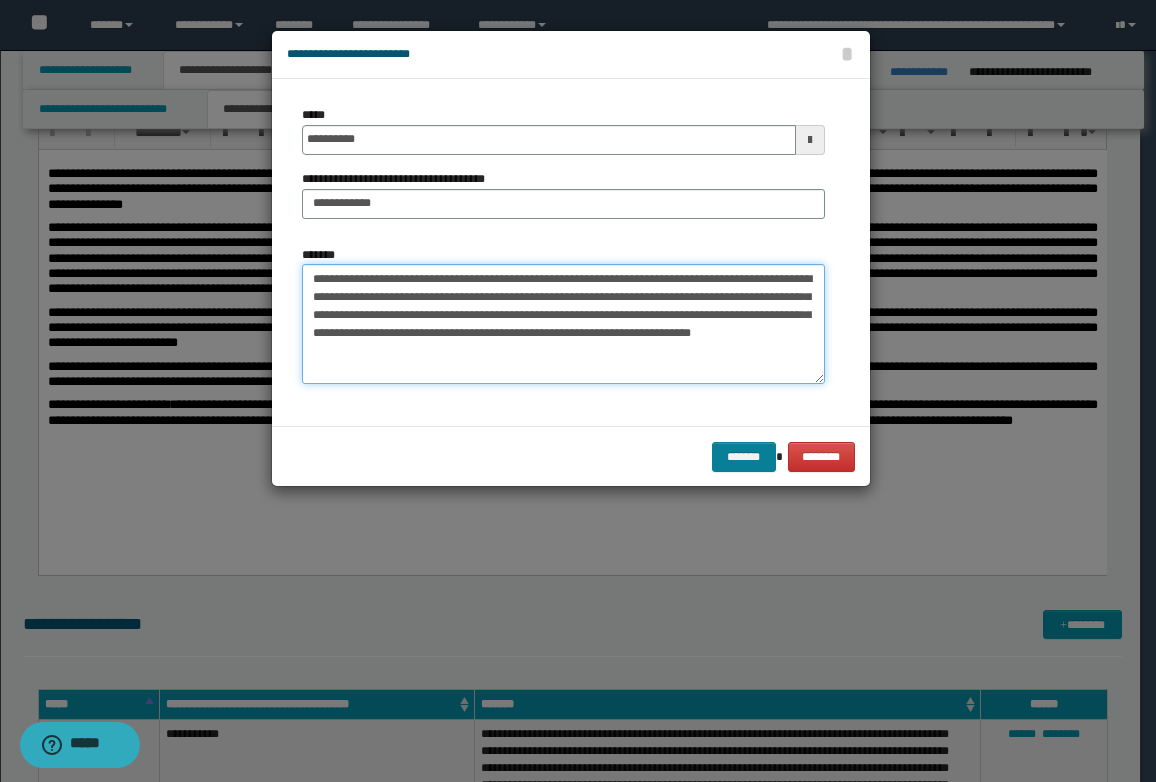 type on "**********" 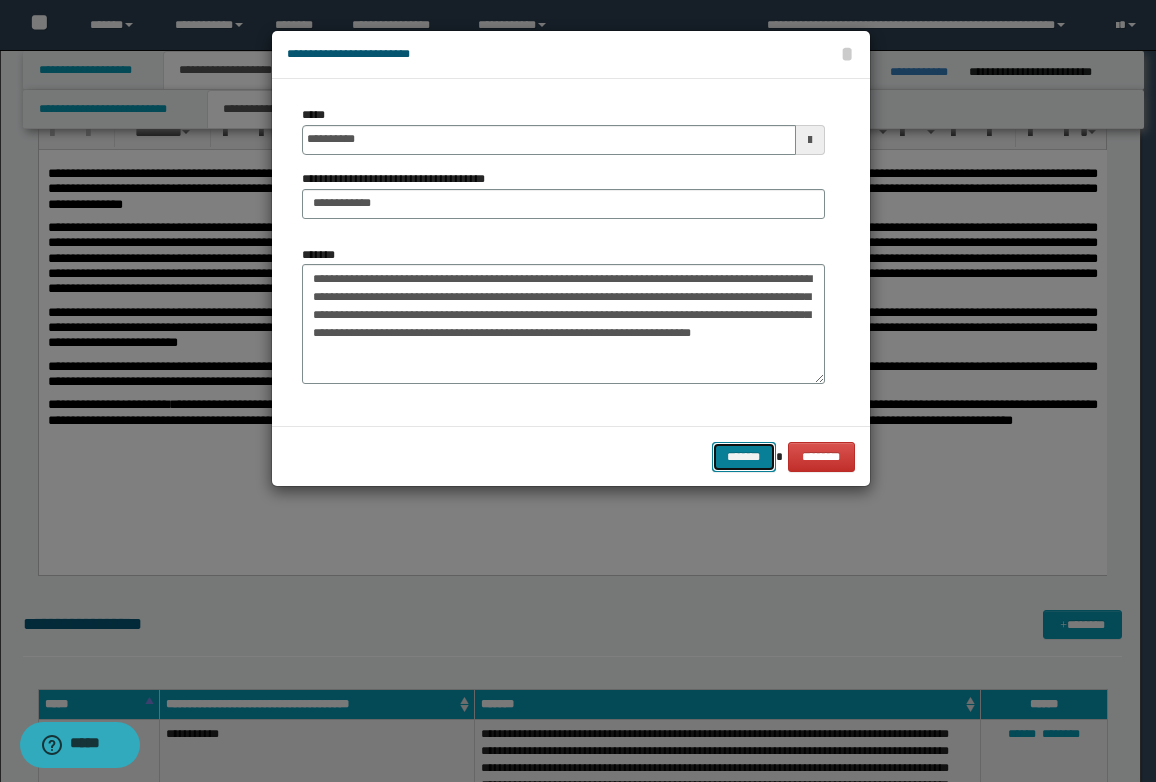 click on "*******" at bounding box center (744, 457) 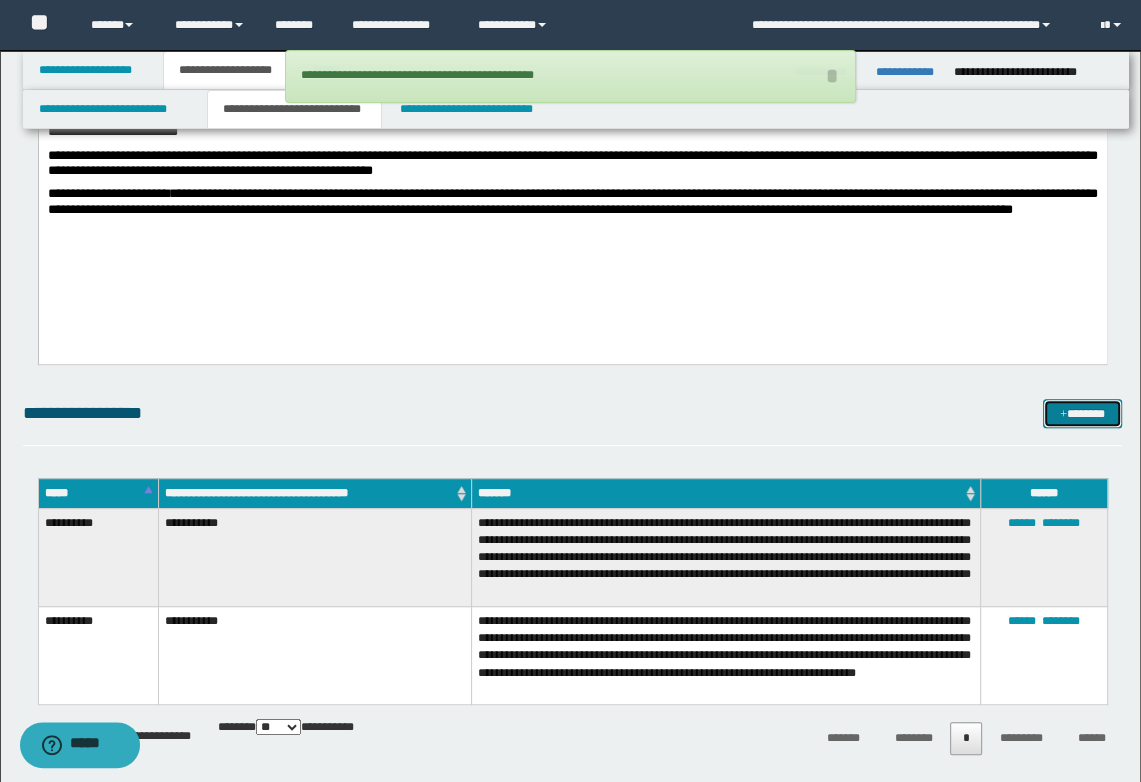scroll, scrollTop: 800, scrollLeft: 0, axis: vertical 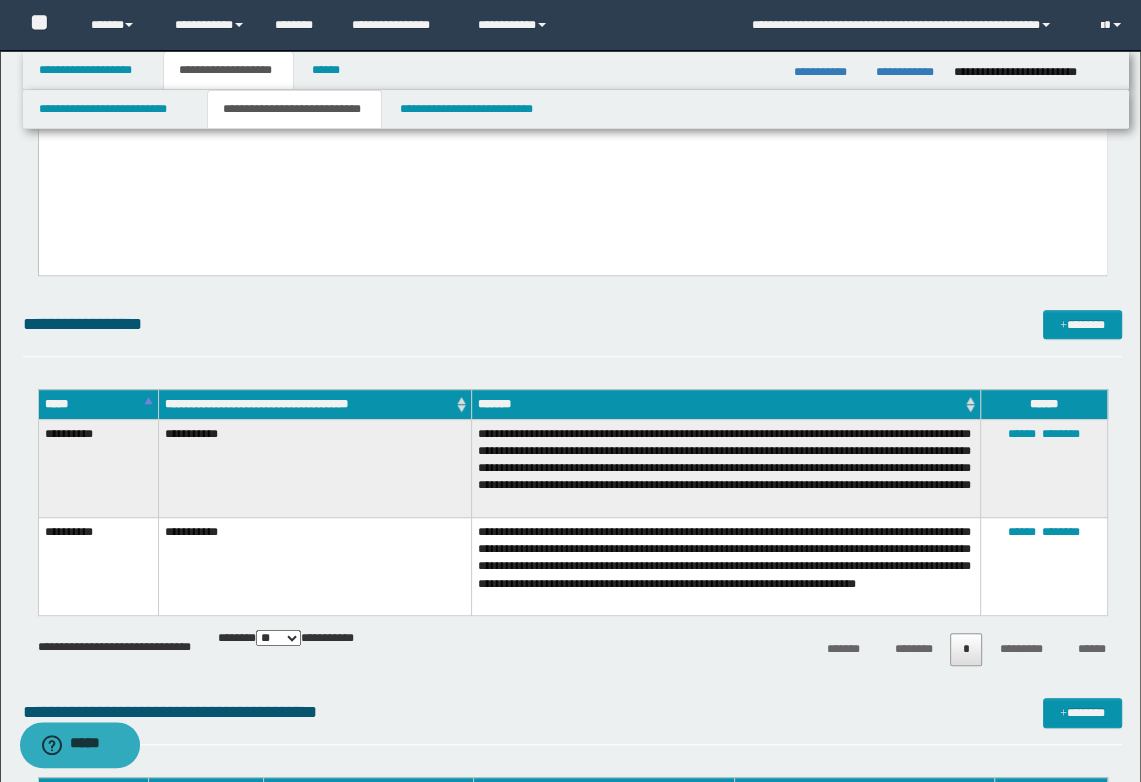 click on "**********" at bounding box center [98, 468] 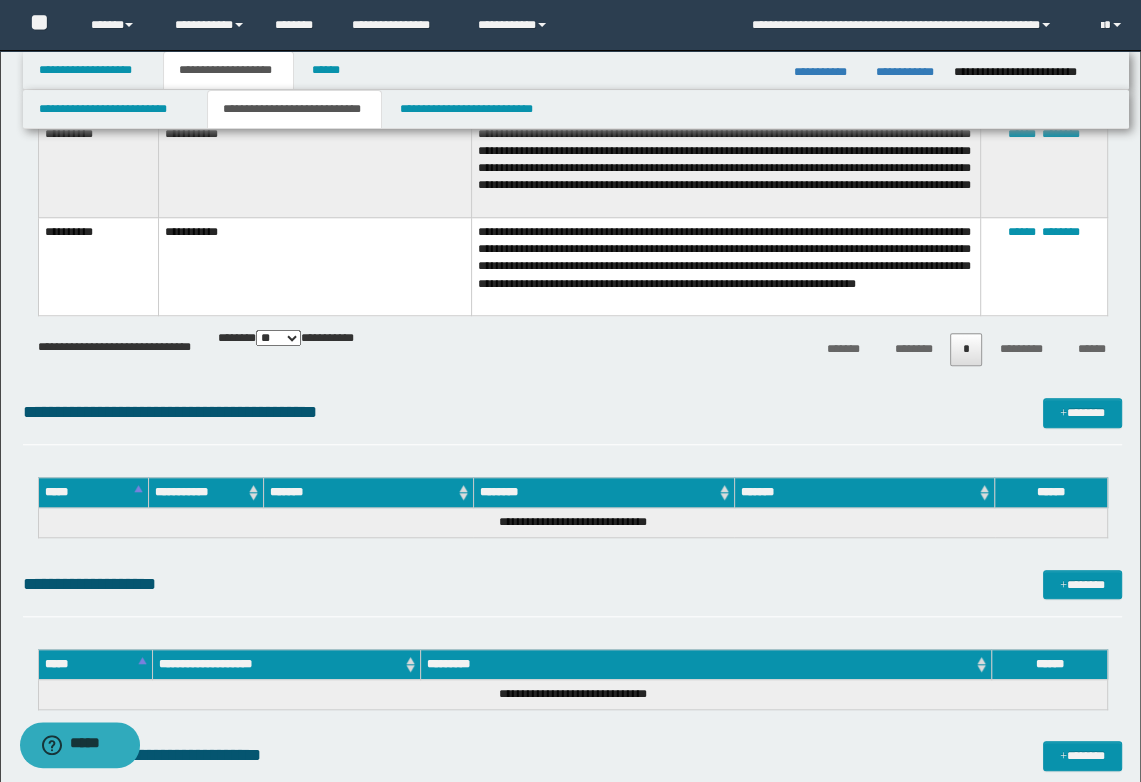 scroll, scrollTop: 800, scrollLeft: 0, axis: vertical 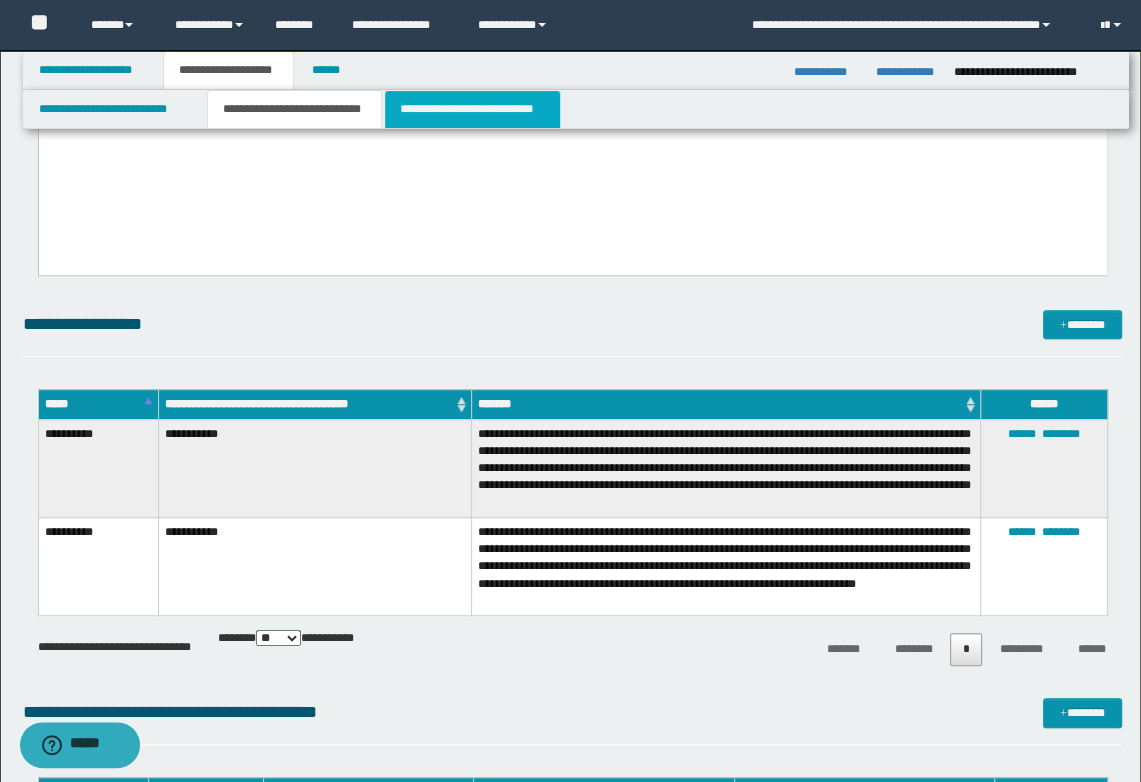 click on "**********" at bounding box center [472, 109] 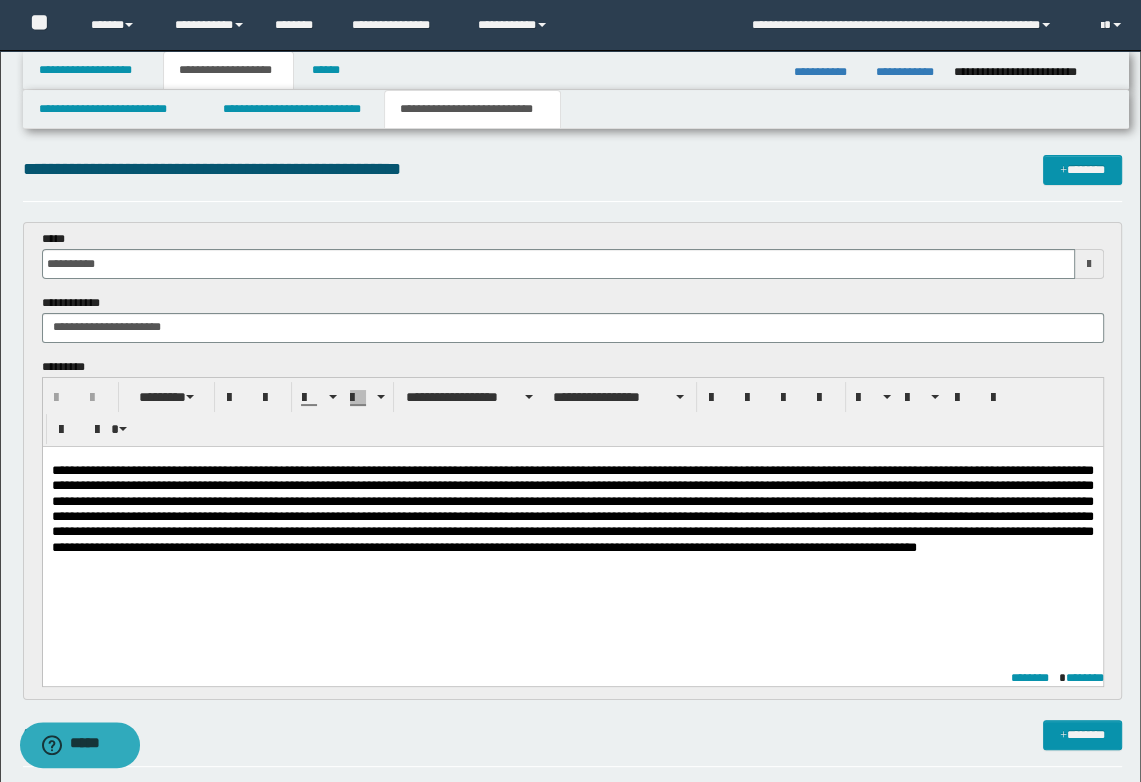 scroll, scrollTop: 0, scrollLeft: 0, axis: both 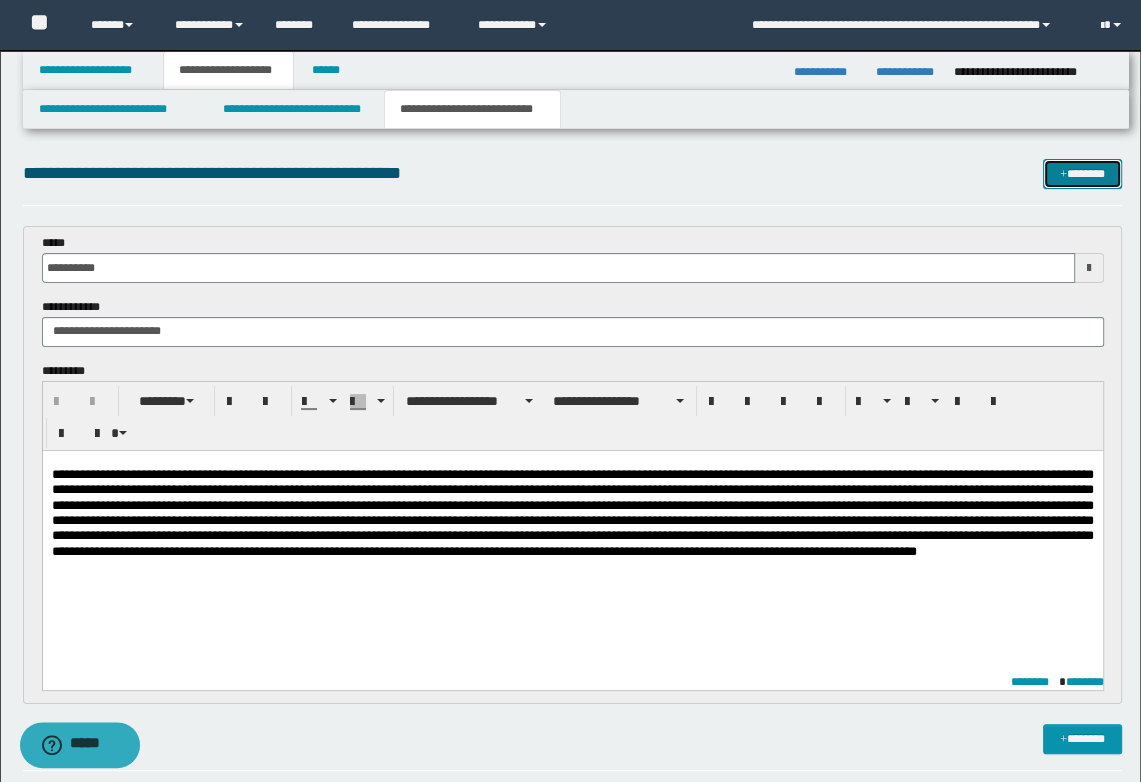 click on "*******" at bounding box center (1082, 174) 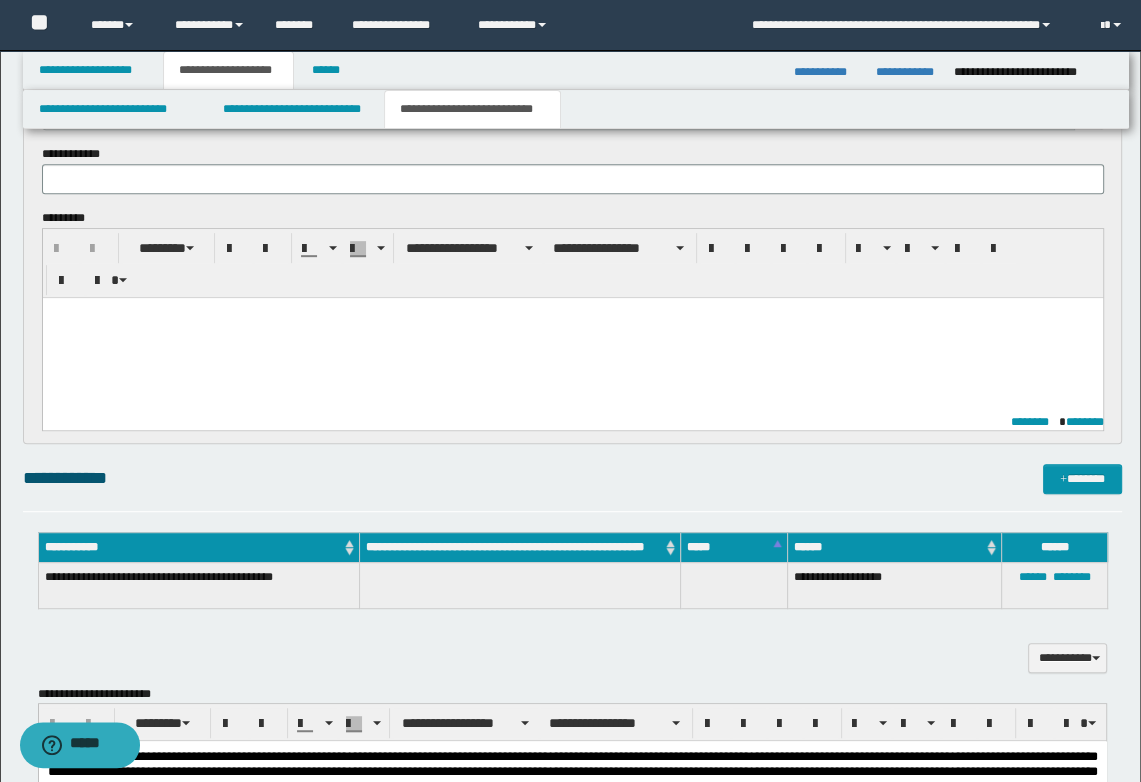 scroll, scrollTop: 251, scrollLeft: 0, axis: vertical 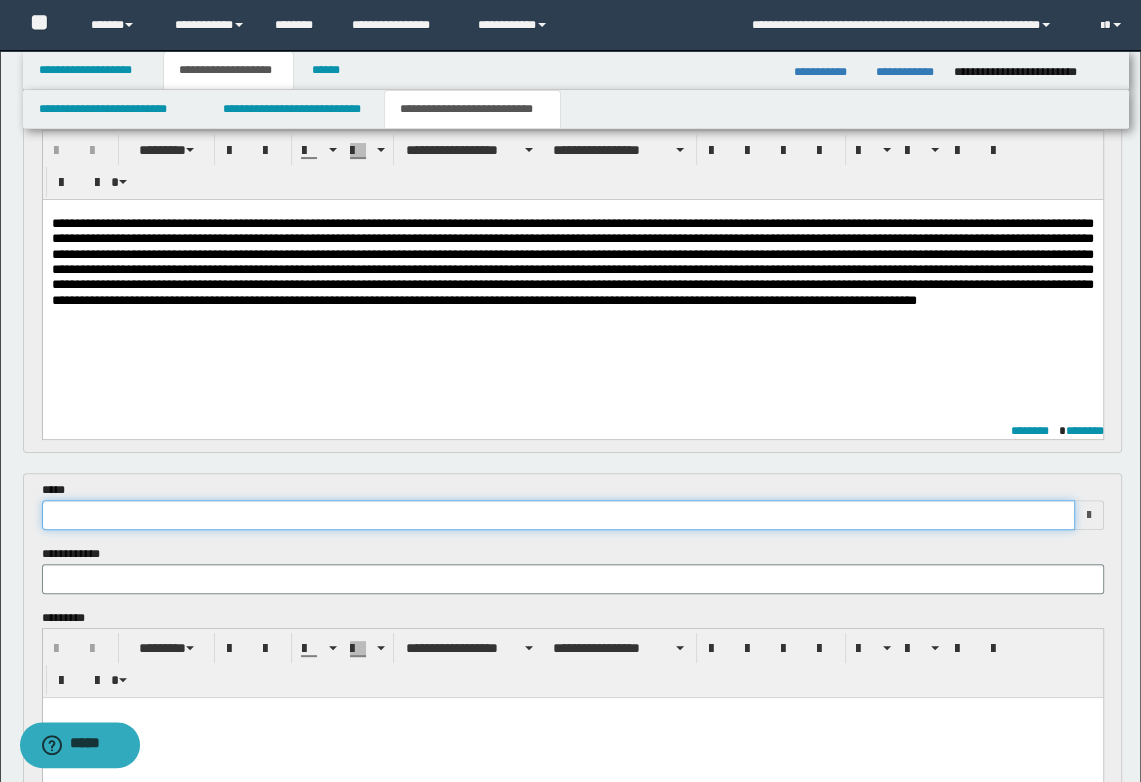 click at bounding box center (558, 515) 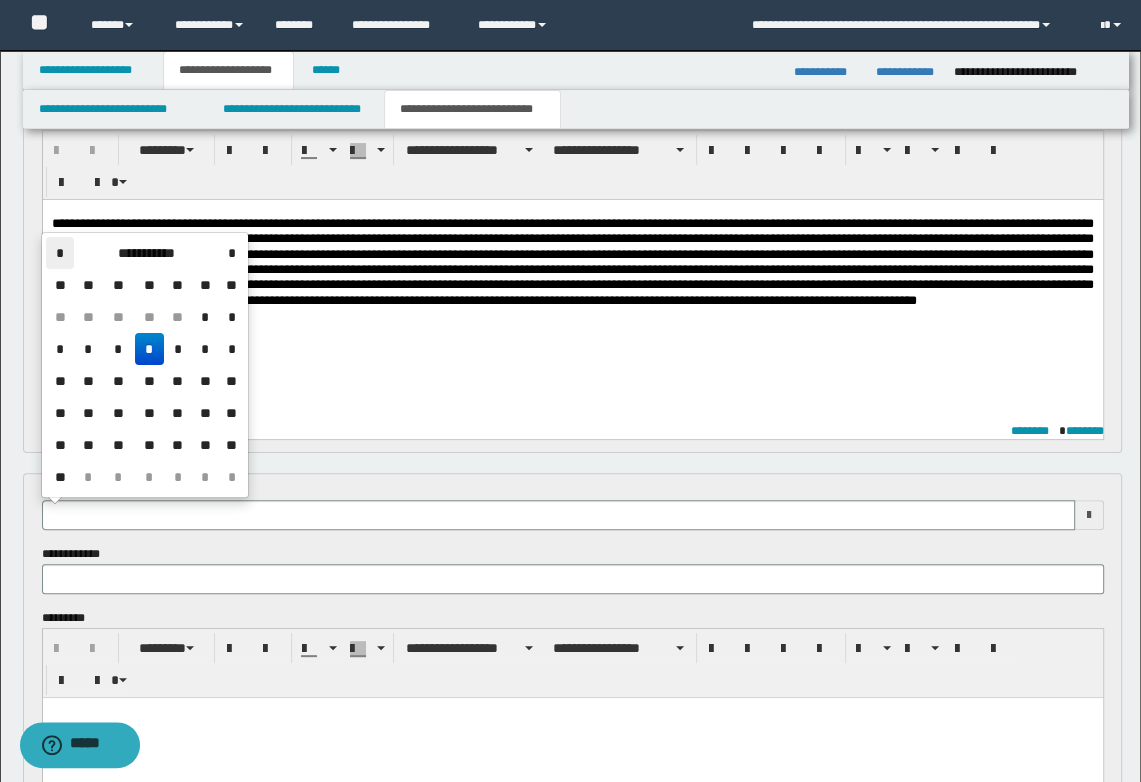 click on "*" at bounding box center [60, 253] 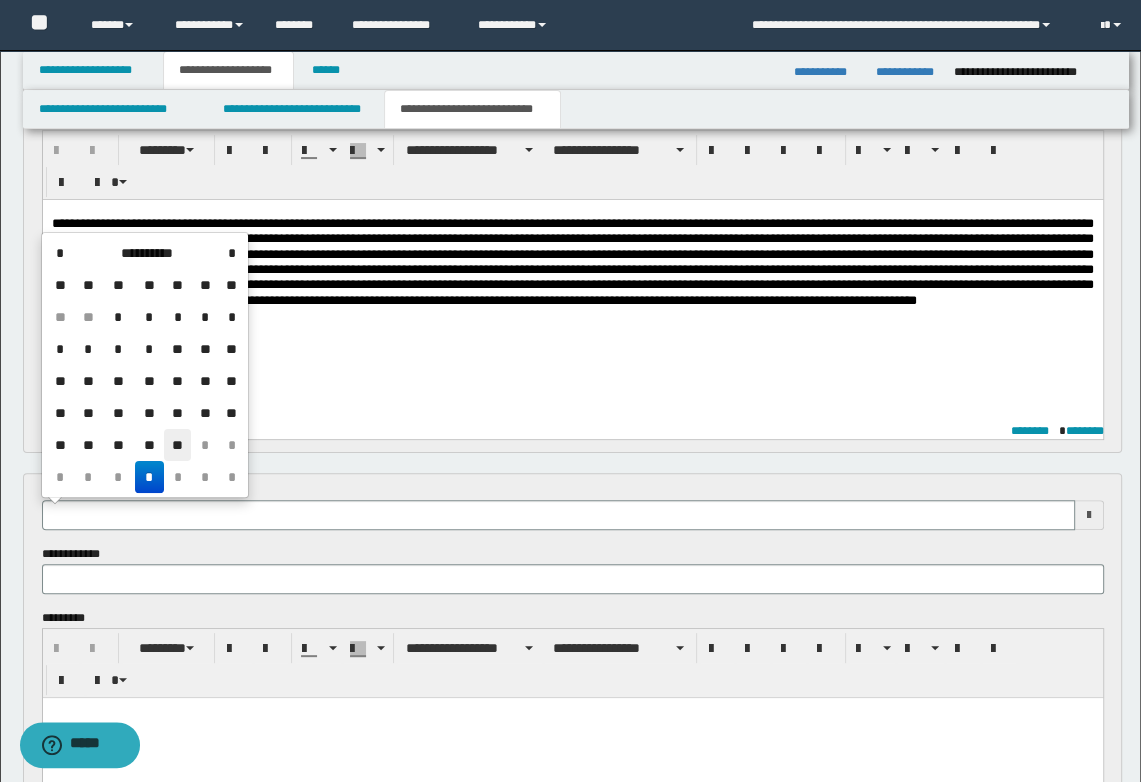 click on "**" at bounding box center [178, 445] 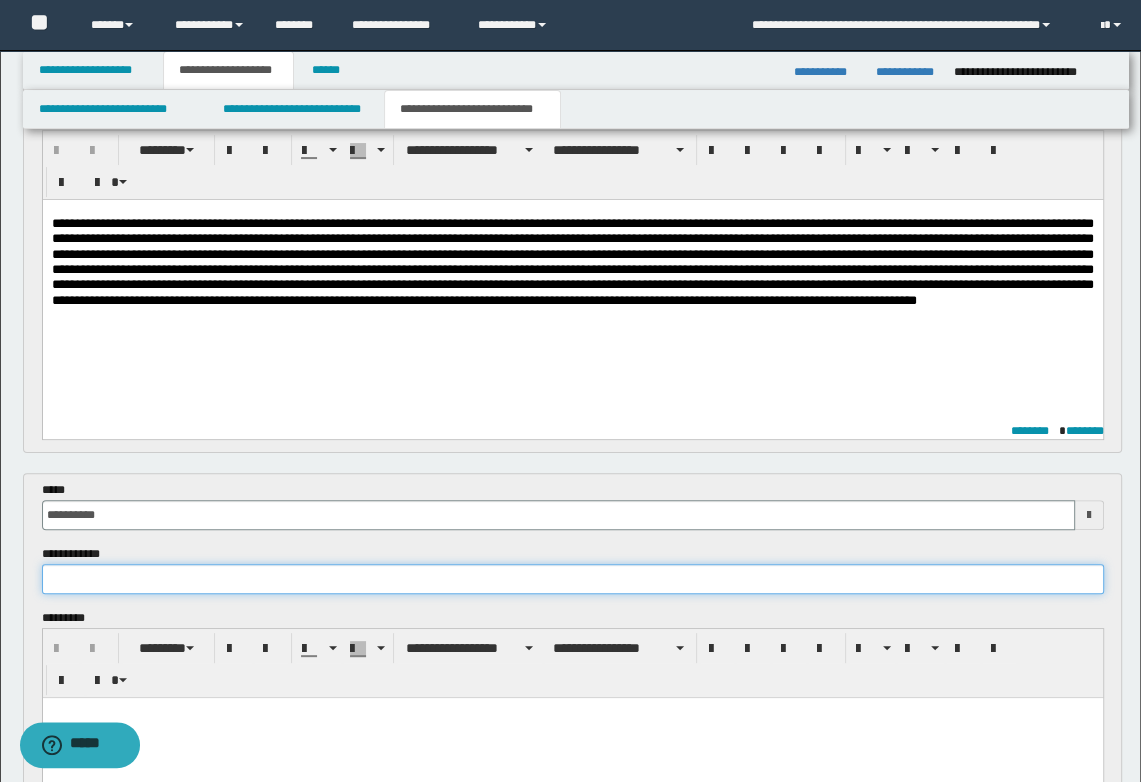 click at bounding box center [573, 579] 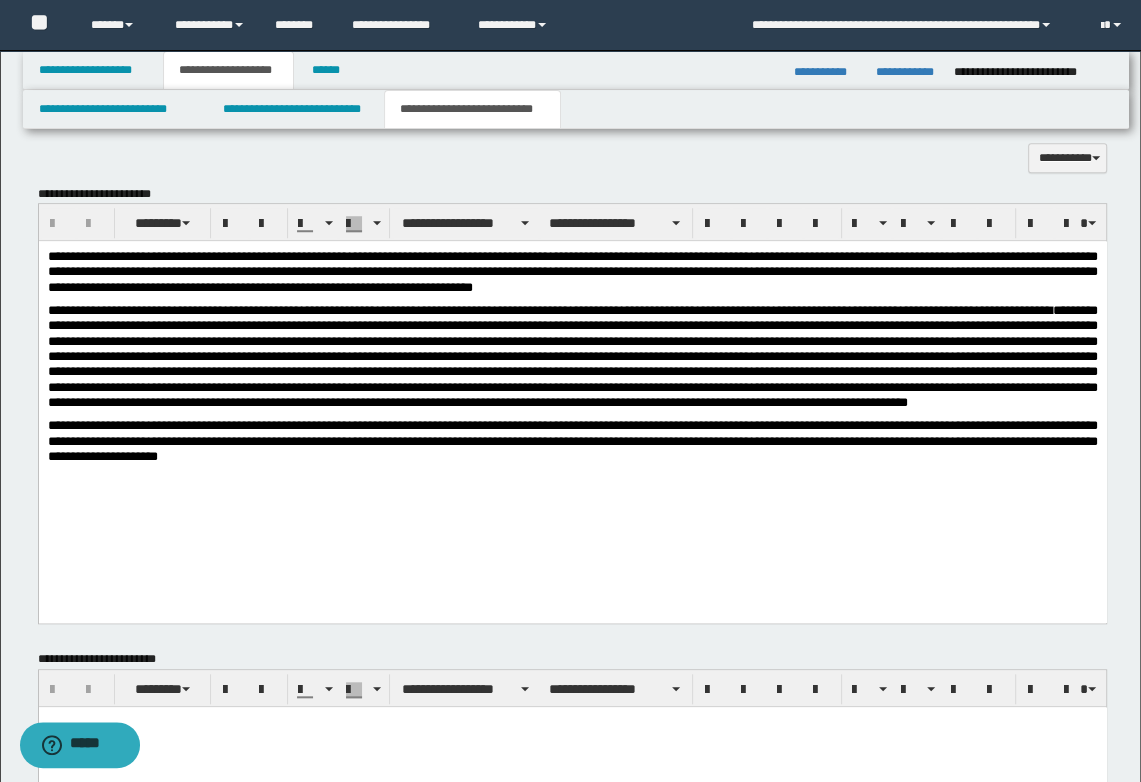scroll, scrollTop: 1251, scrollLeft: 0, axis: vertical 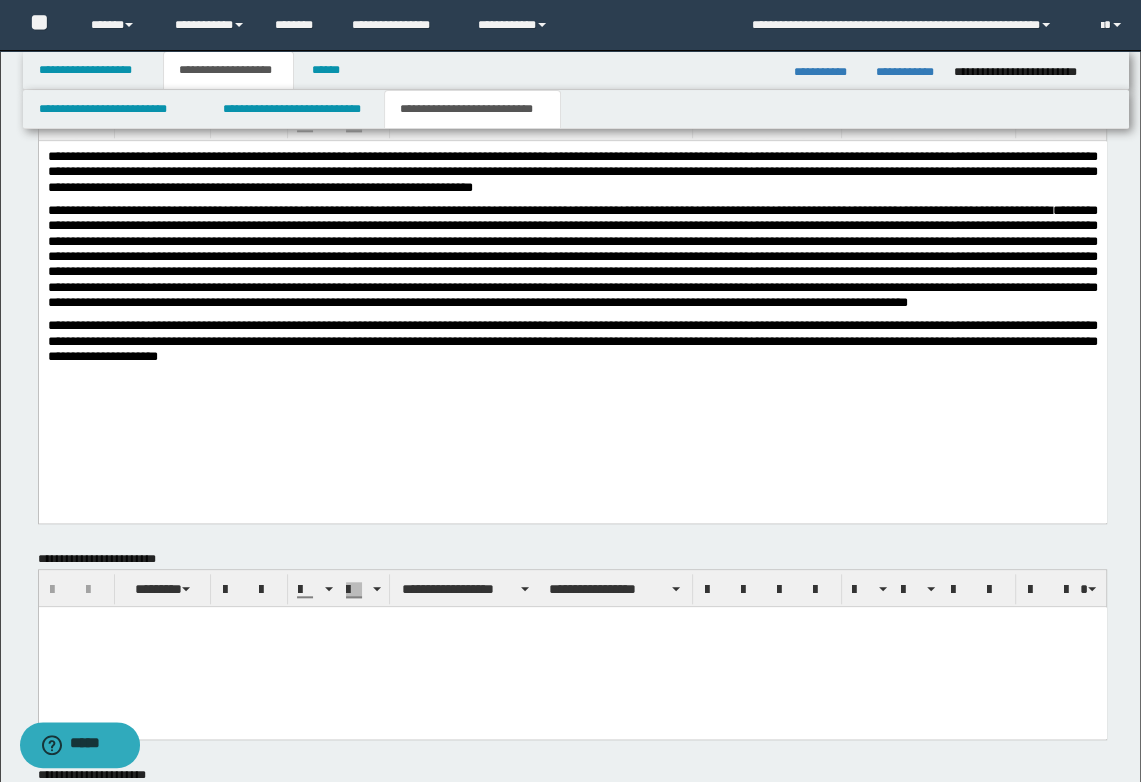 type on "**********" 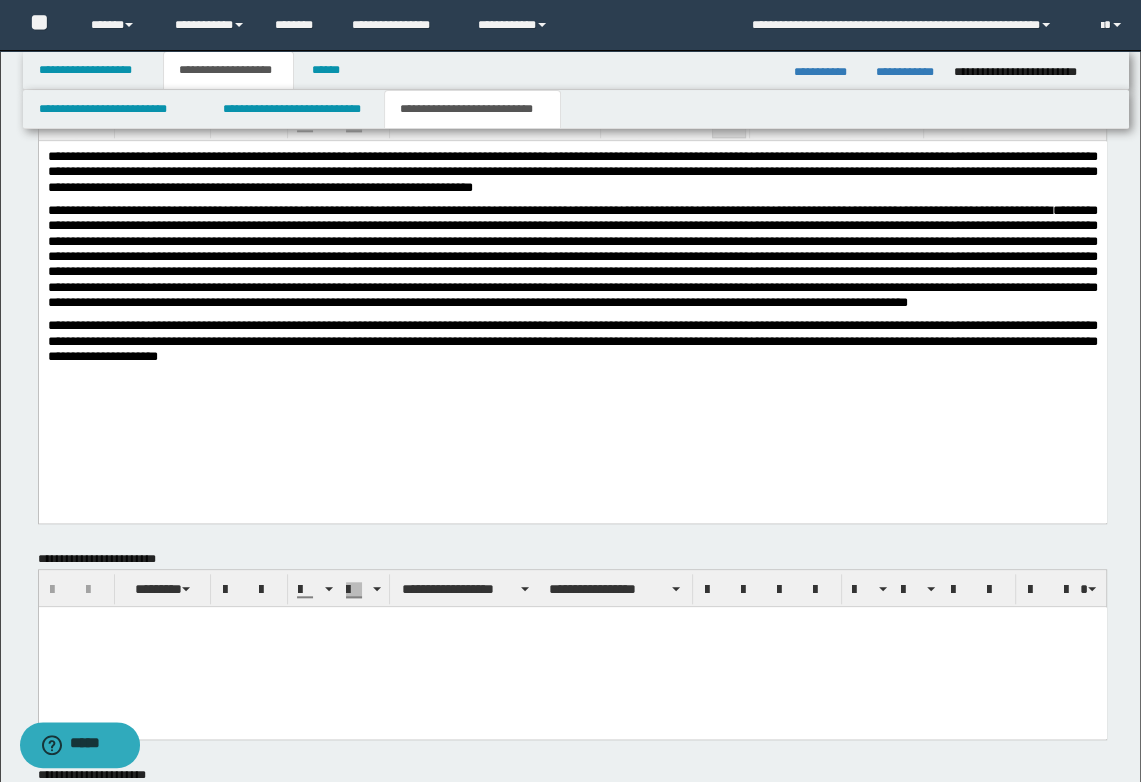 click on "**********" at bounding box center [572, 297] 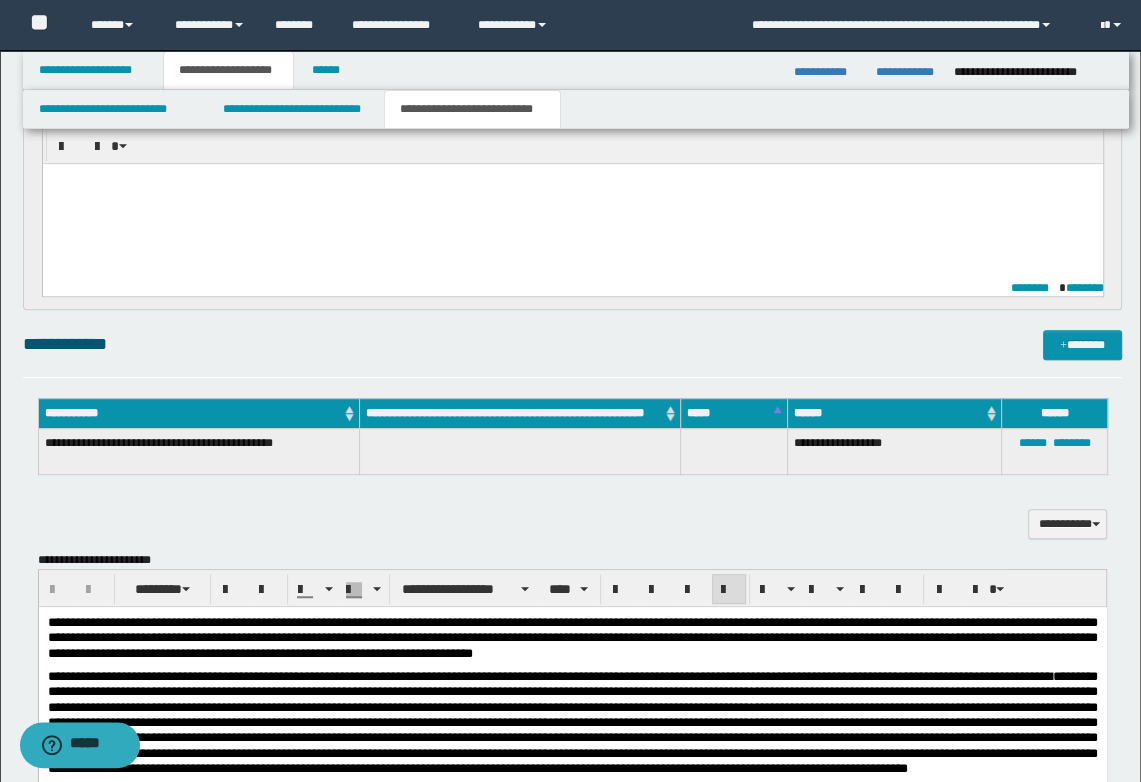 scroll, scrollTop: 751, scrollLeft: 0, axis: vertical 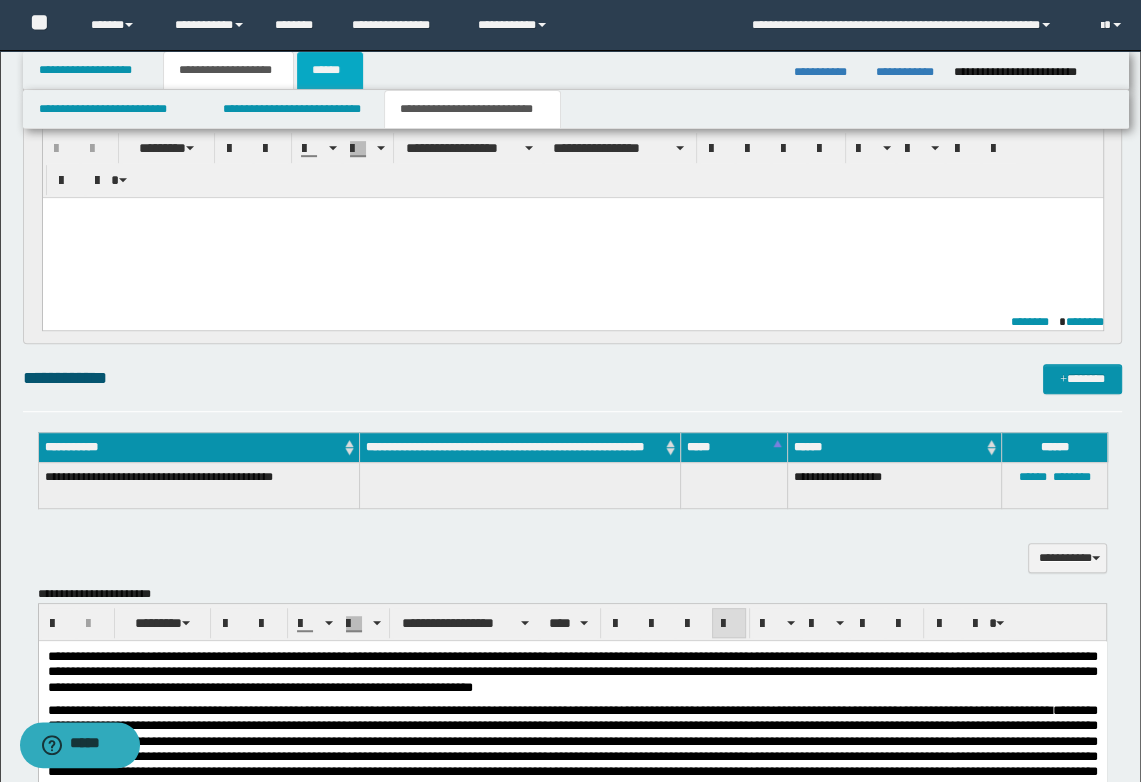 click on "******" at bounding box center (330, 70) 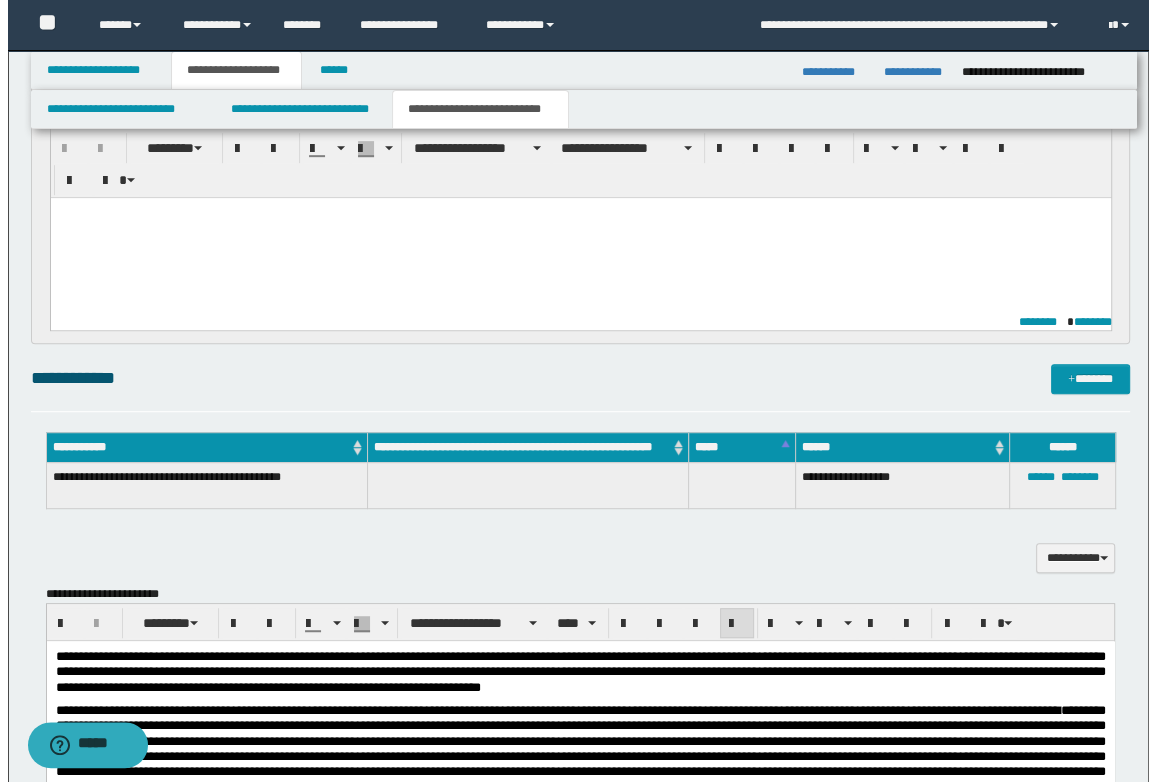 scroll, scrollTop: 0, scrollLeft: 0, axis: both 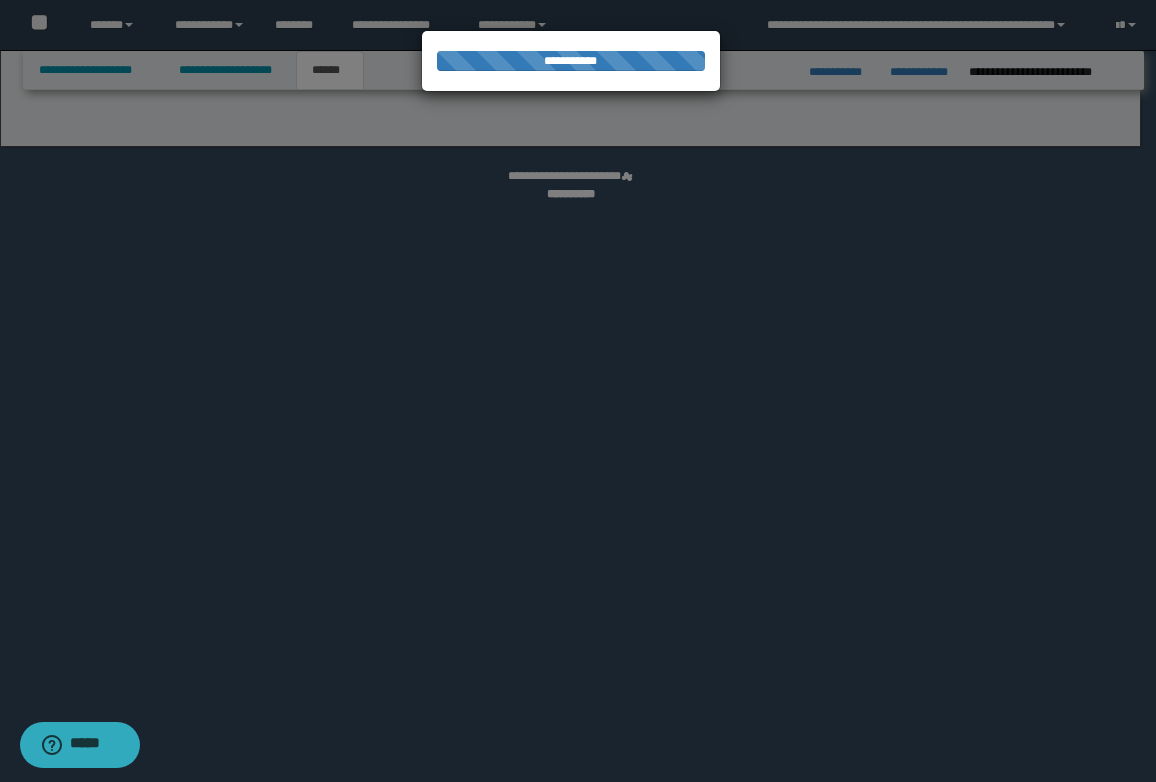 select on "*" 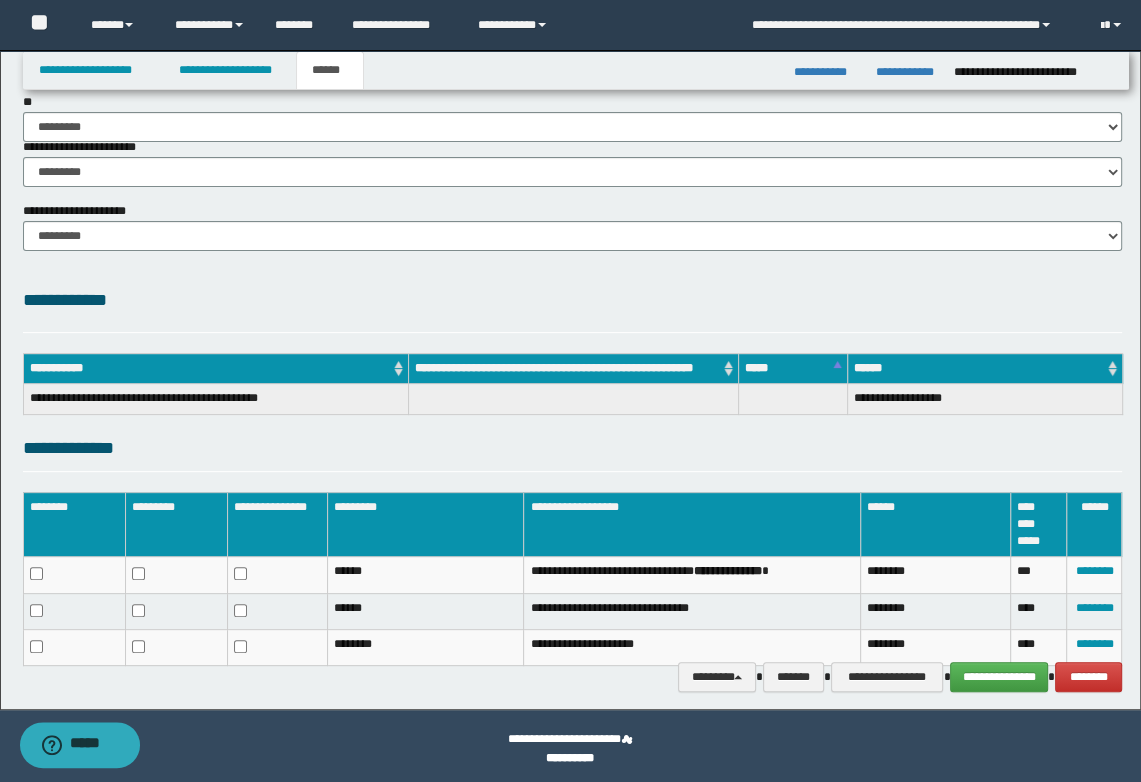 scroll, scrollTop: 318, scrollLeft: 0, axis: vertical 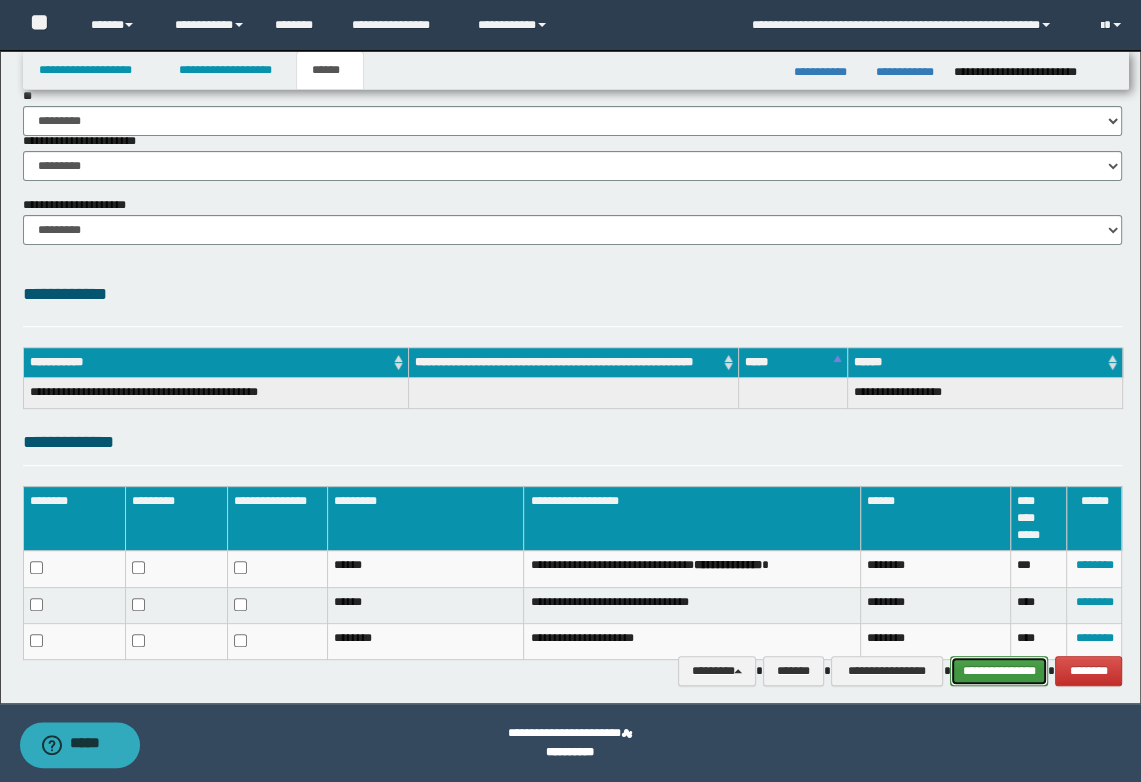 click on "**********" at bounding box center [999, 671] 